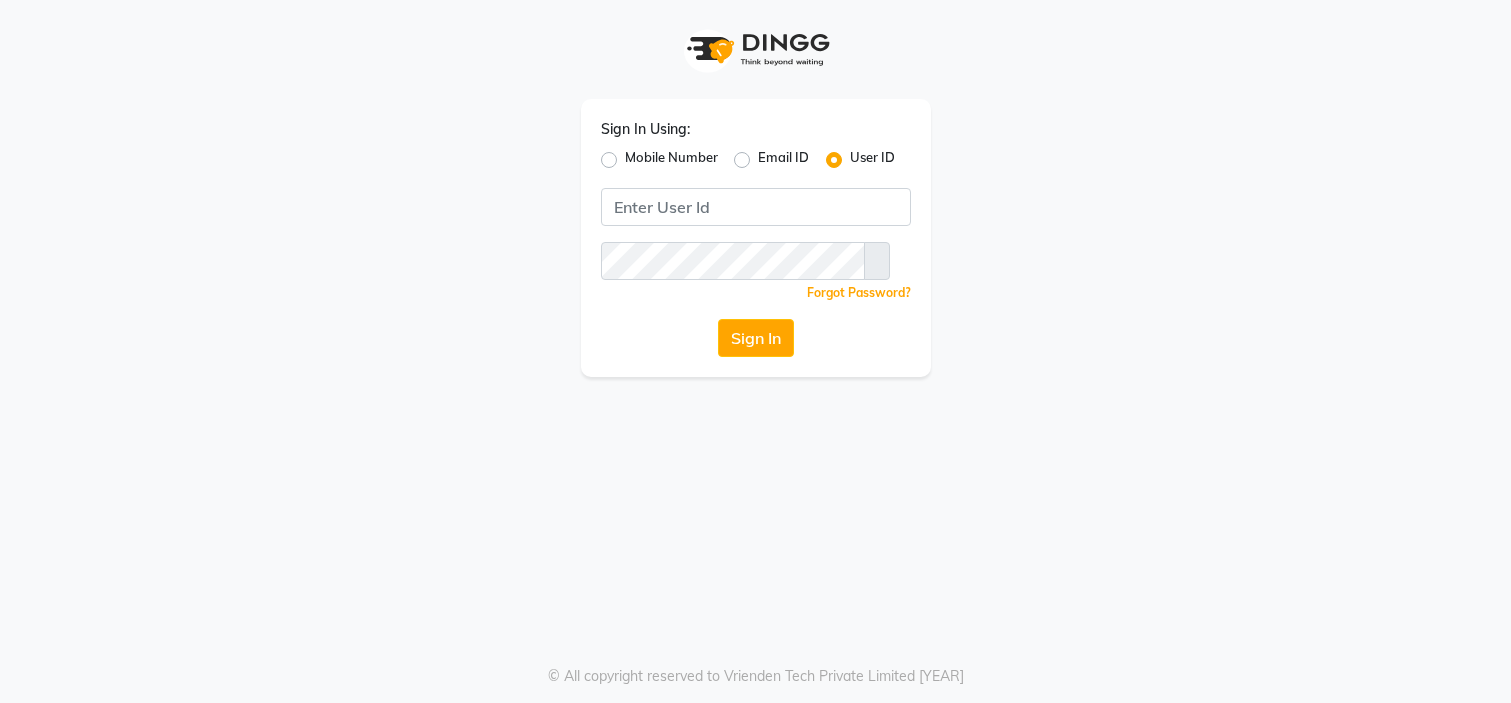 scroll, scrollTop: 0, scrollLeft: 0, axis: both 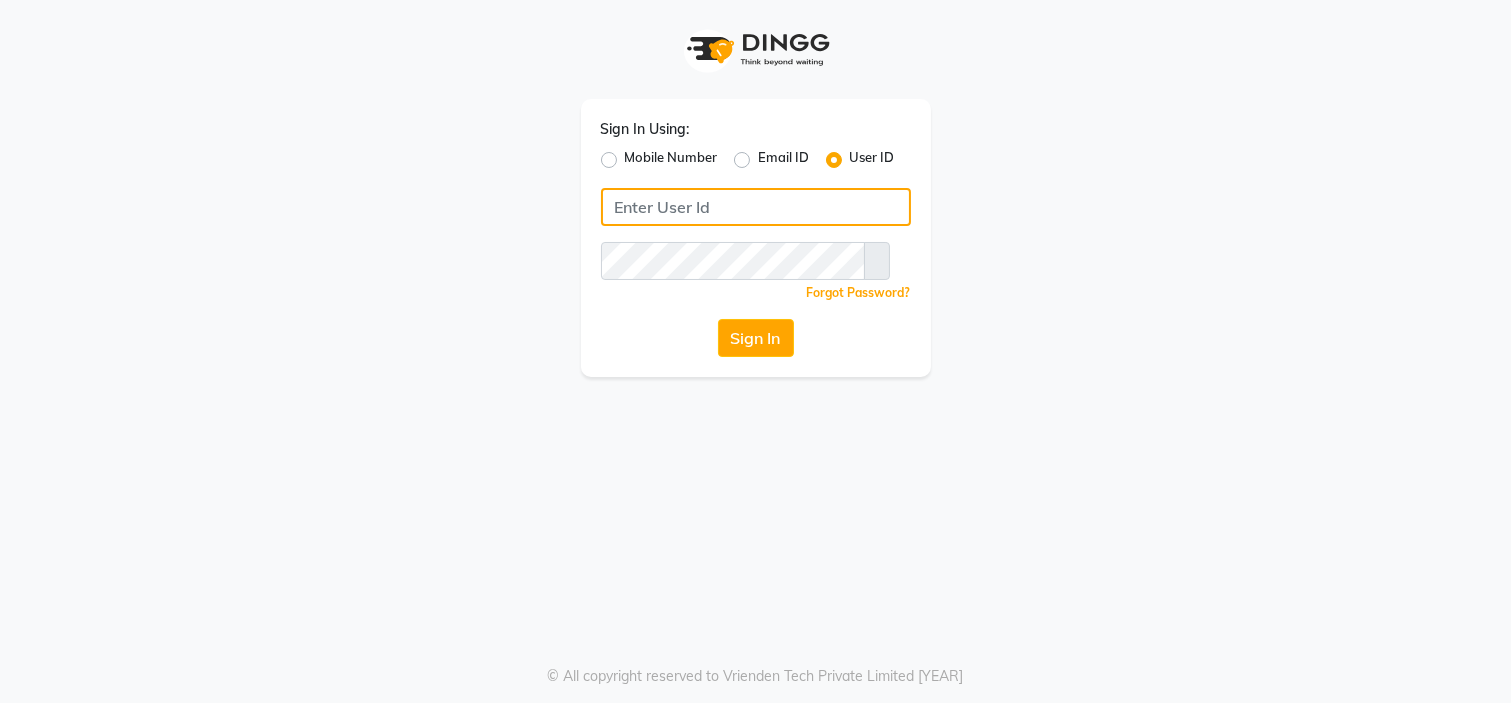 type on "[PHONE]" 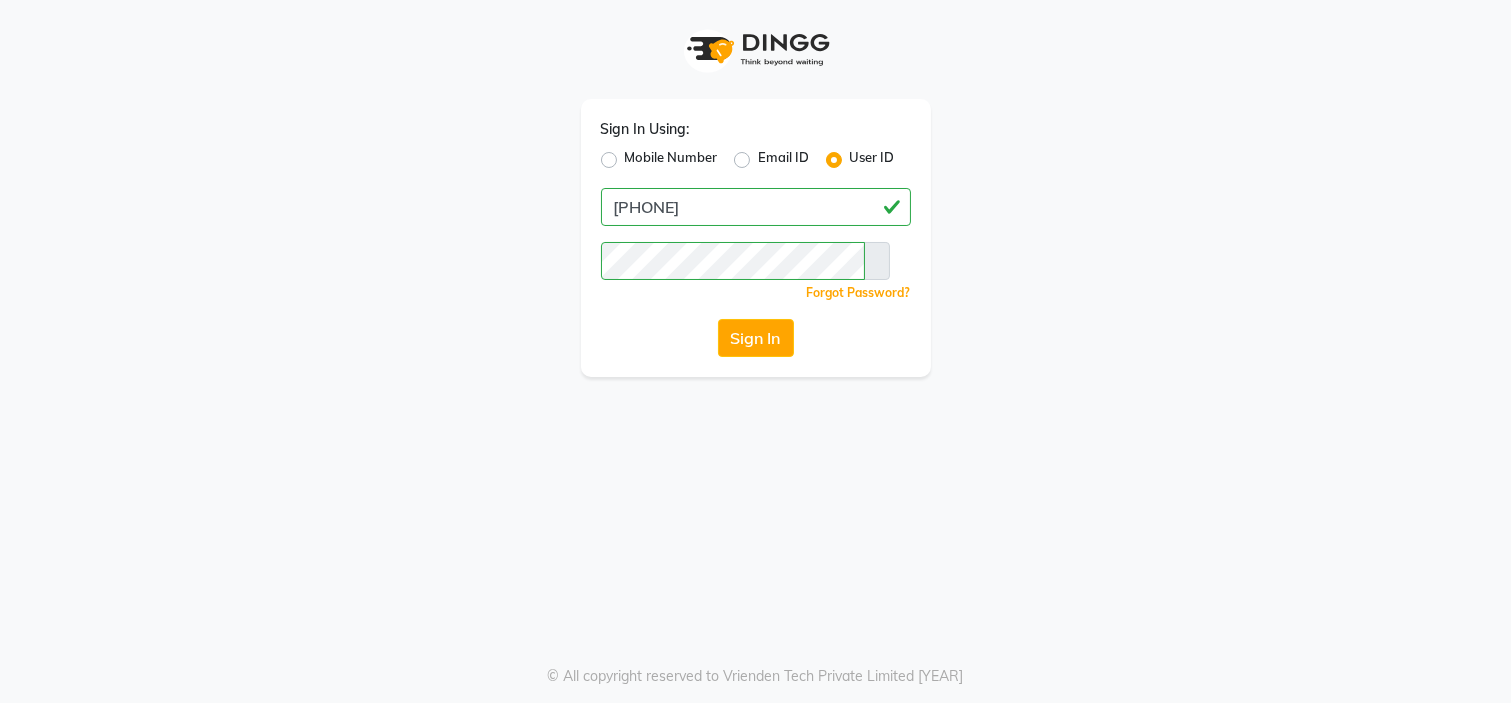 click on "Mobile Number" at bounding box center (671, 160) 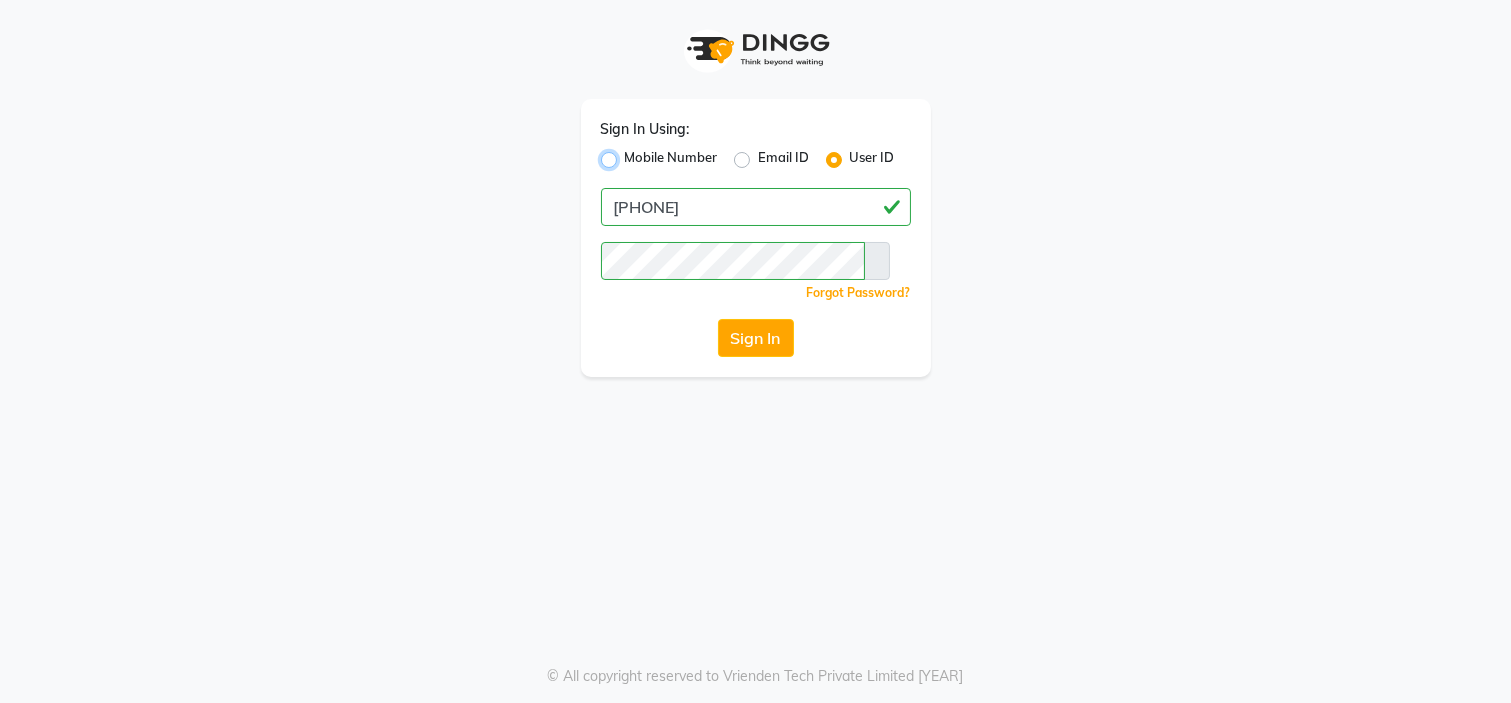 click on "Mobile Number" at bounding box center (631, 154) 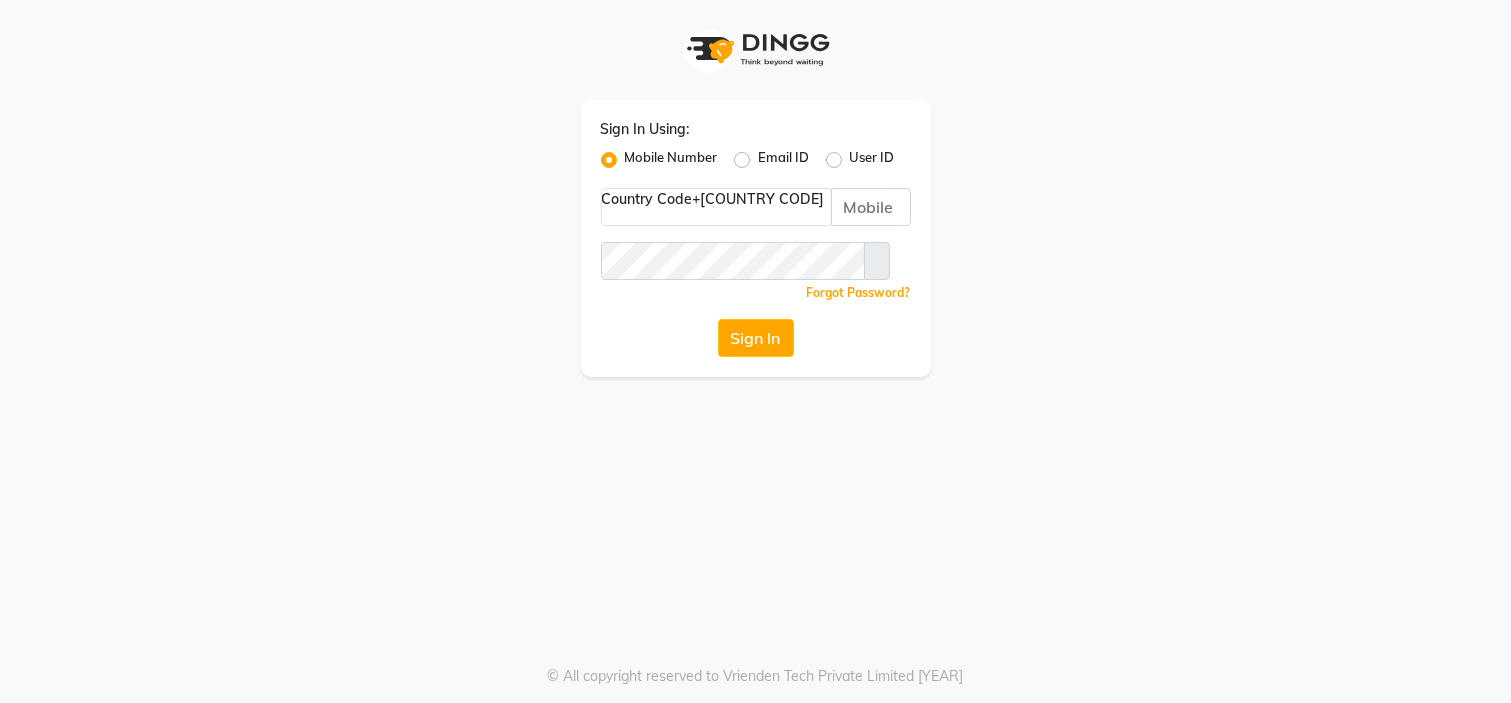 drag, startPoint x: 714, startPoint y: 226, endPoint x: 722, endPoint y: 215, distance: 13.601471 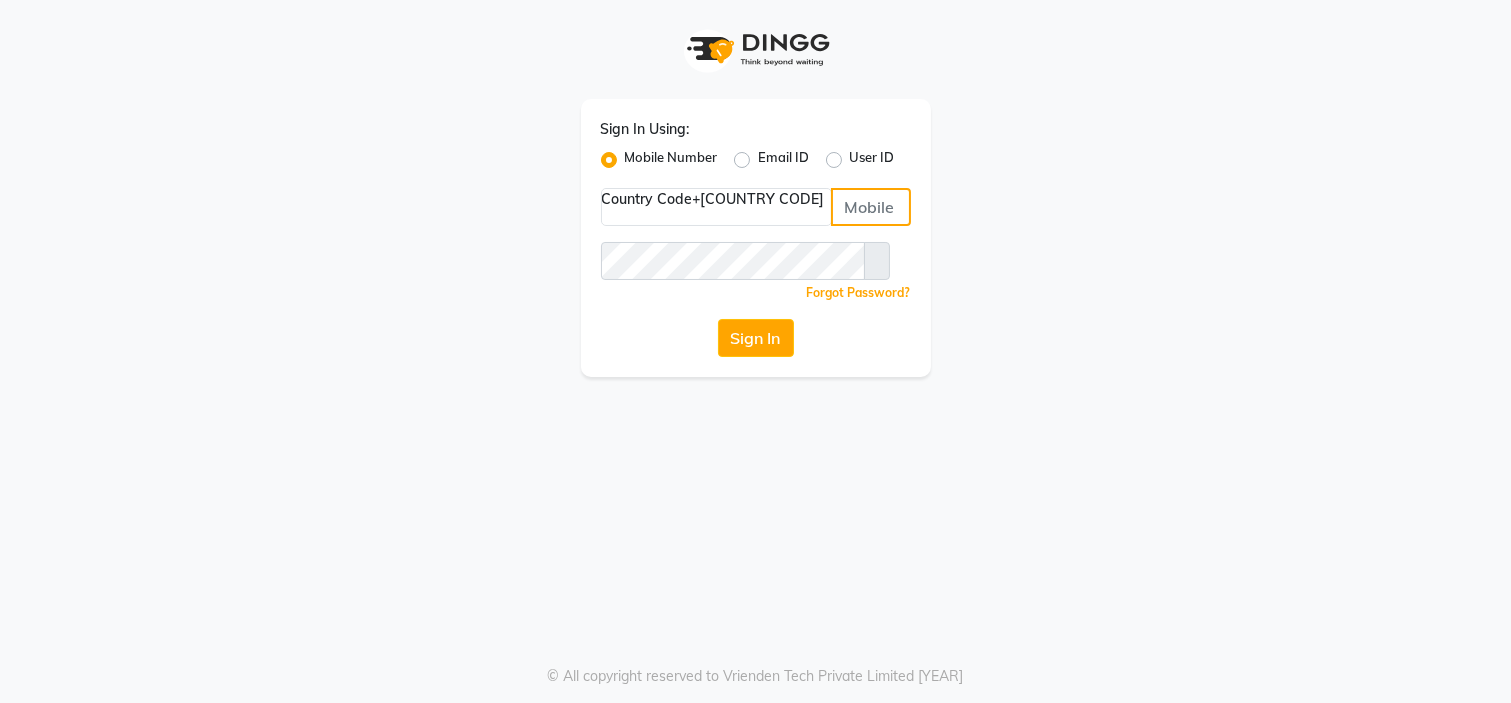 click at bounding box center [871, 207] 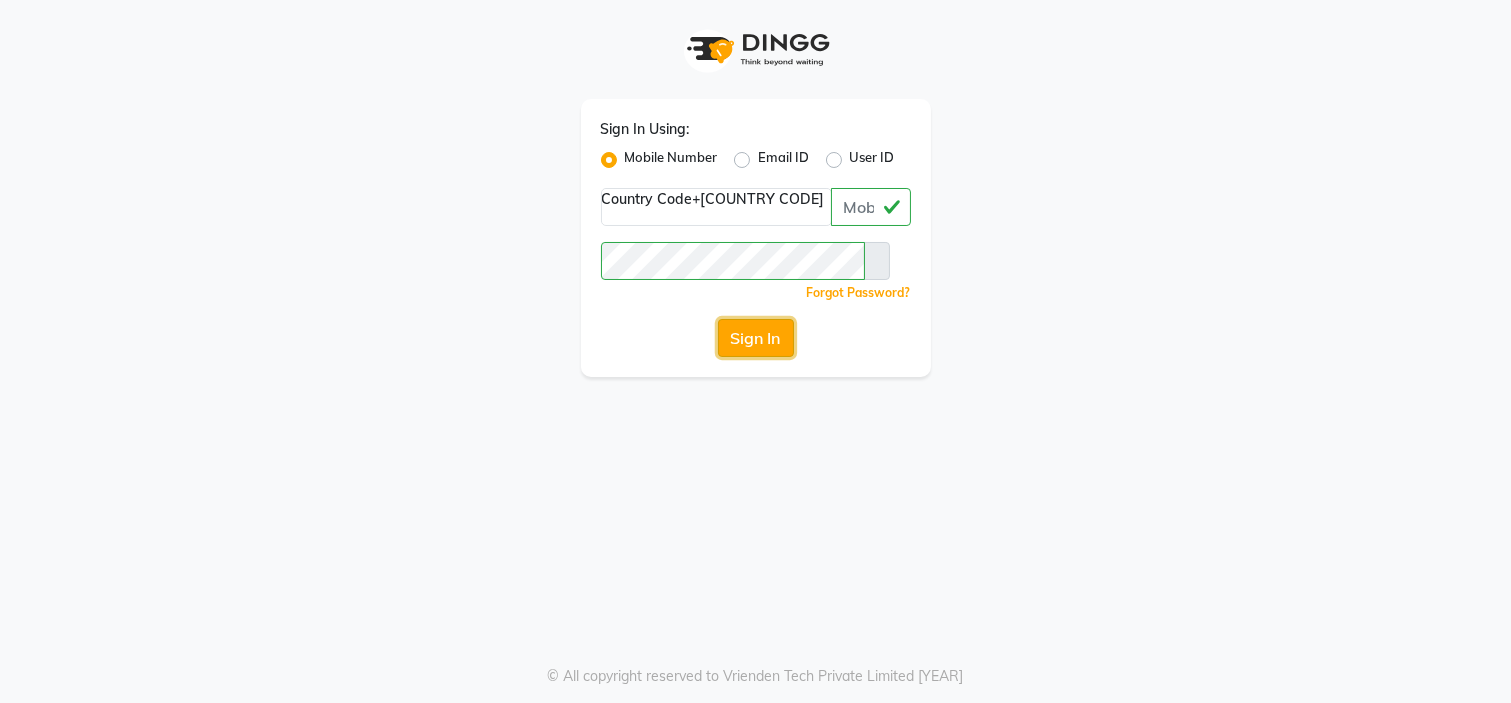 click on "Sign In" at bounding box center (756, 338) 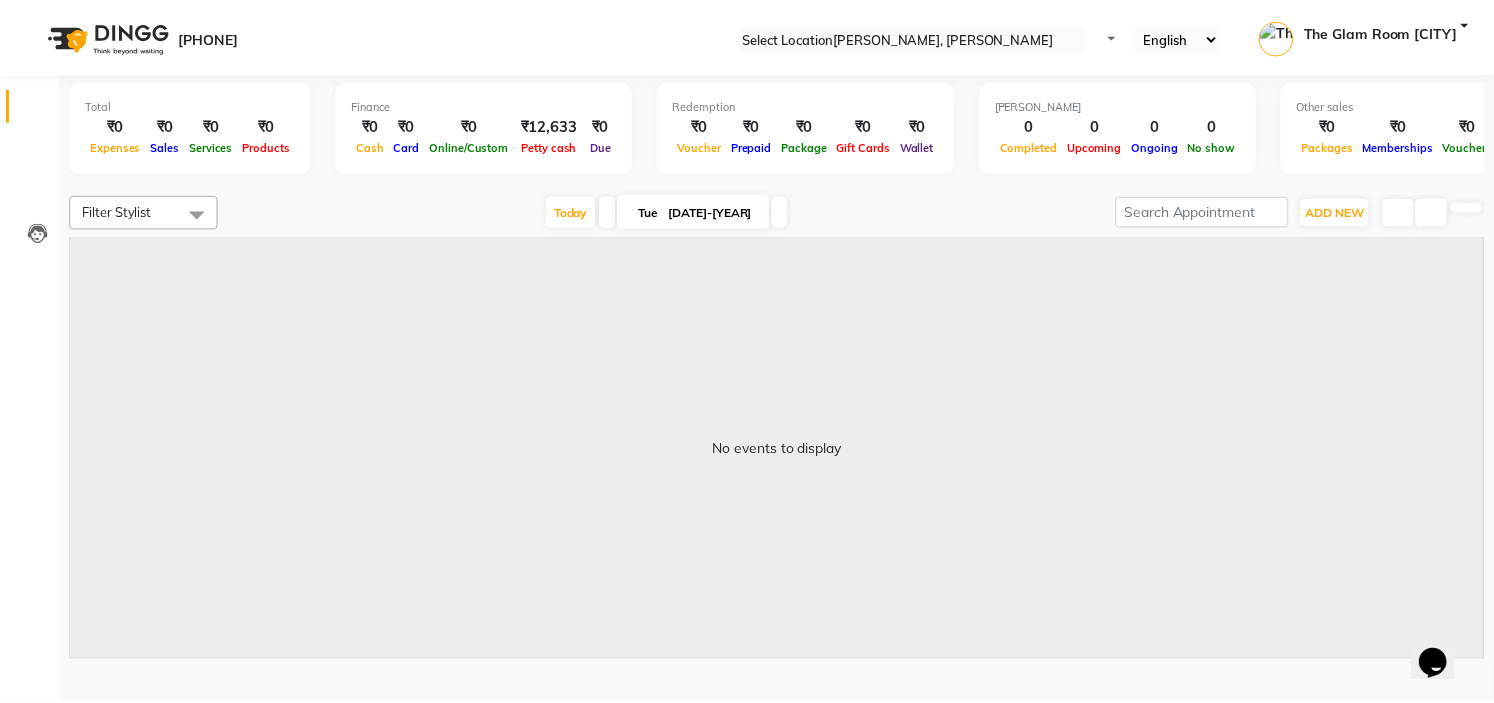 scroll, scrollTop: 0, scrollLeft: 0, axis: both 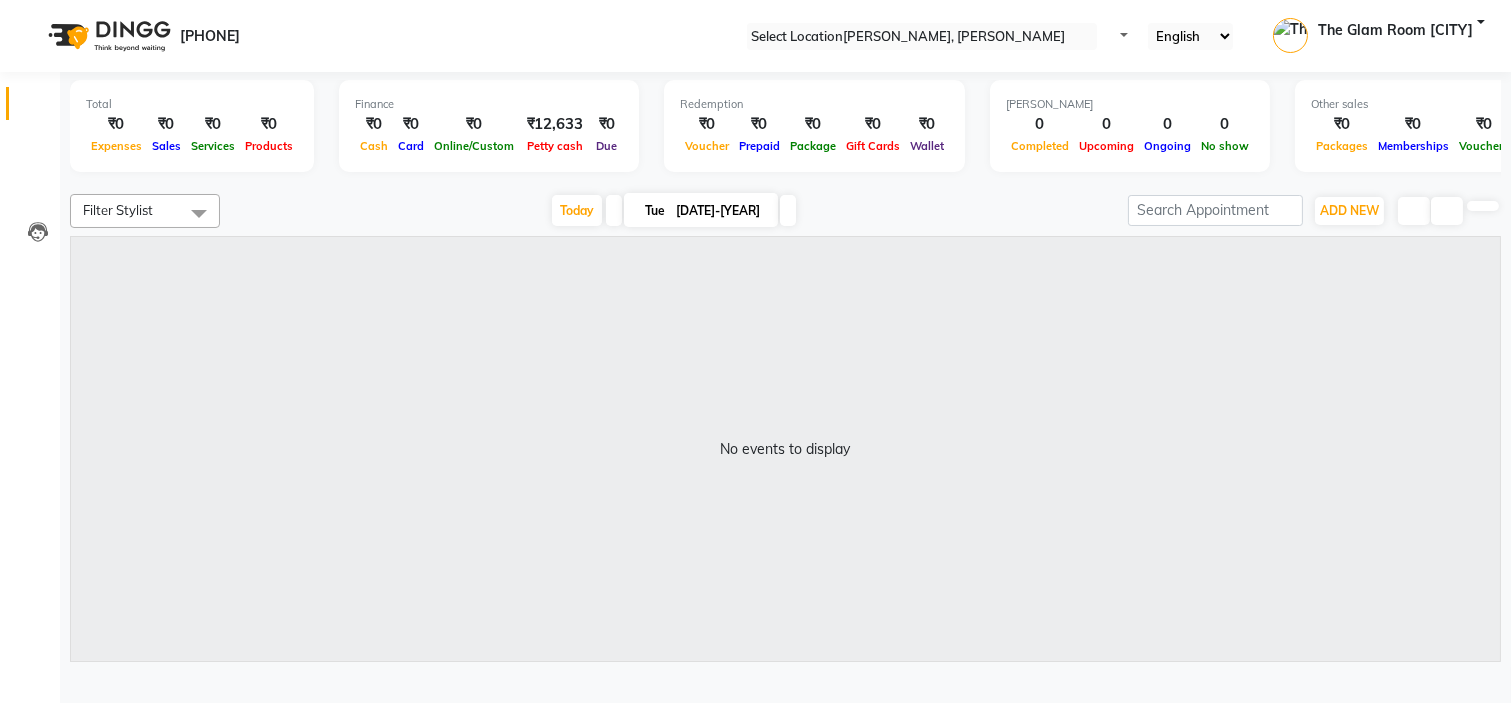 click on "Today [DAY] [DATE]-[YEAR]" at bounding box center (674, 211) 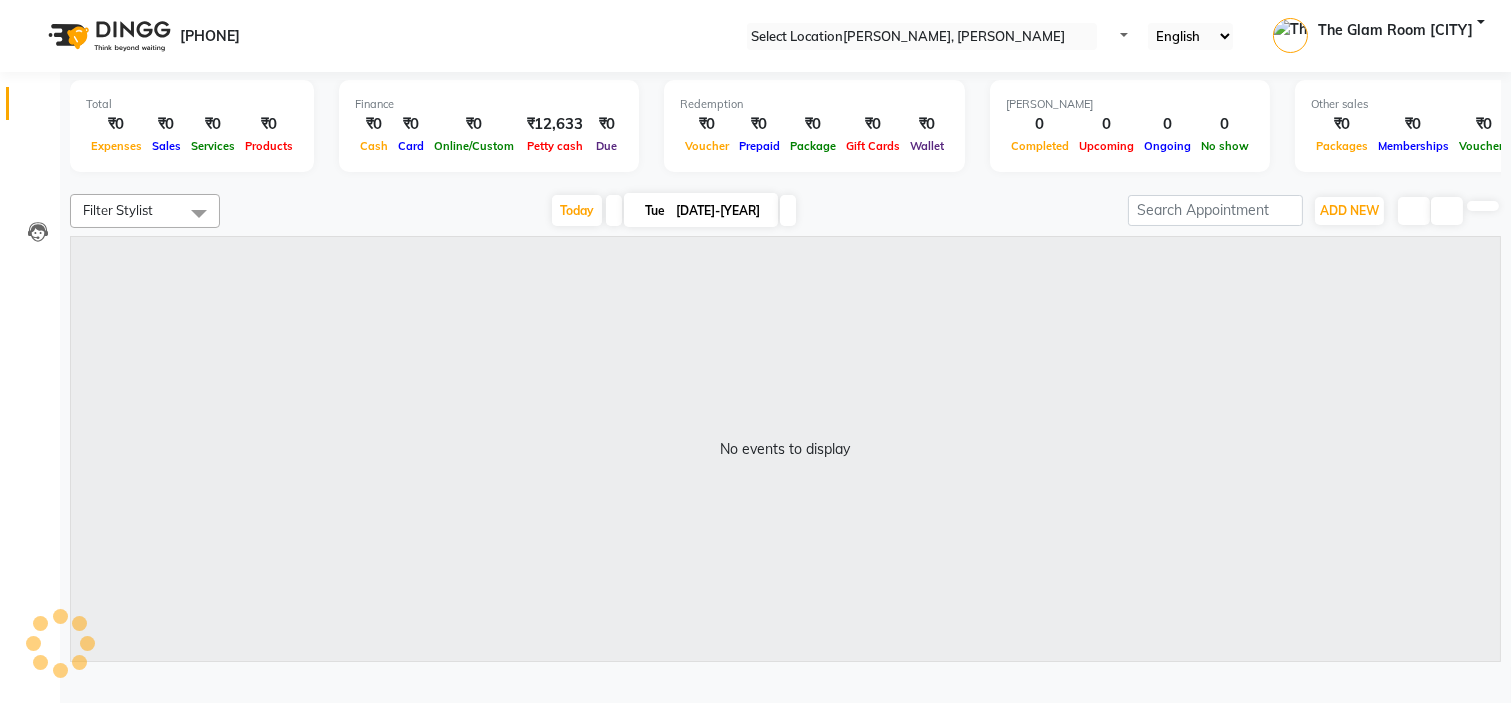 click at bounding box center [785, 182] 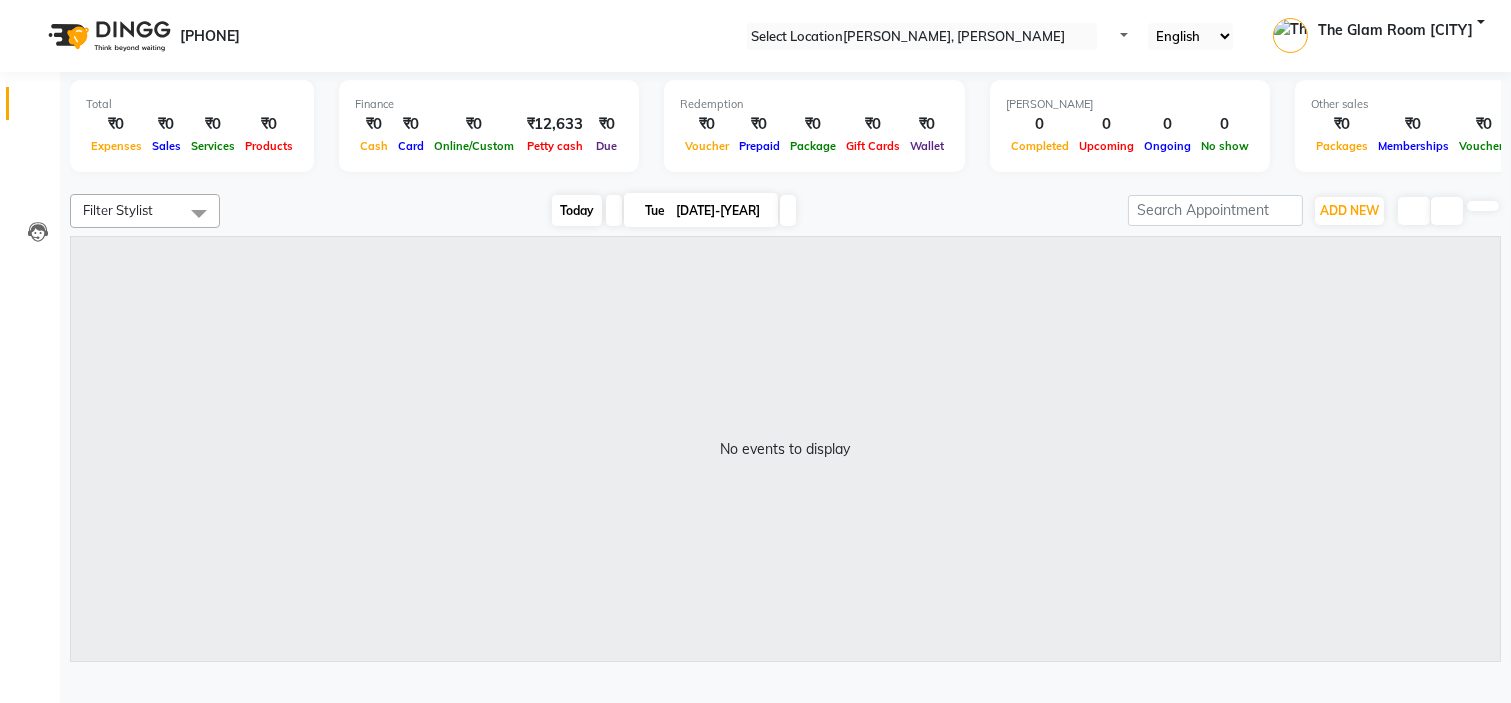 click on "Today" at bounding box center [577, 210] 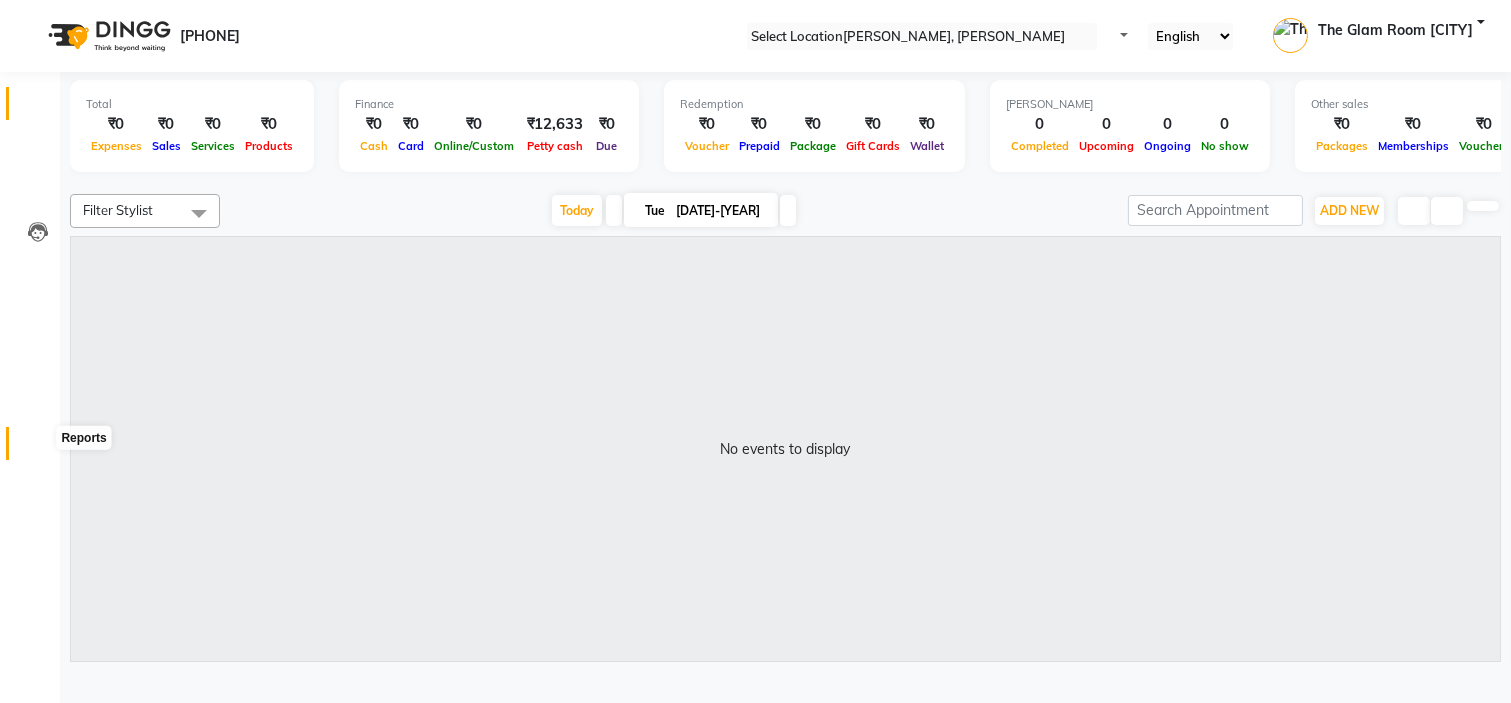 click at bounding box center [38, 448] 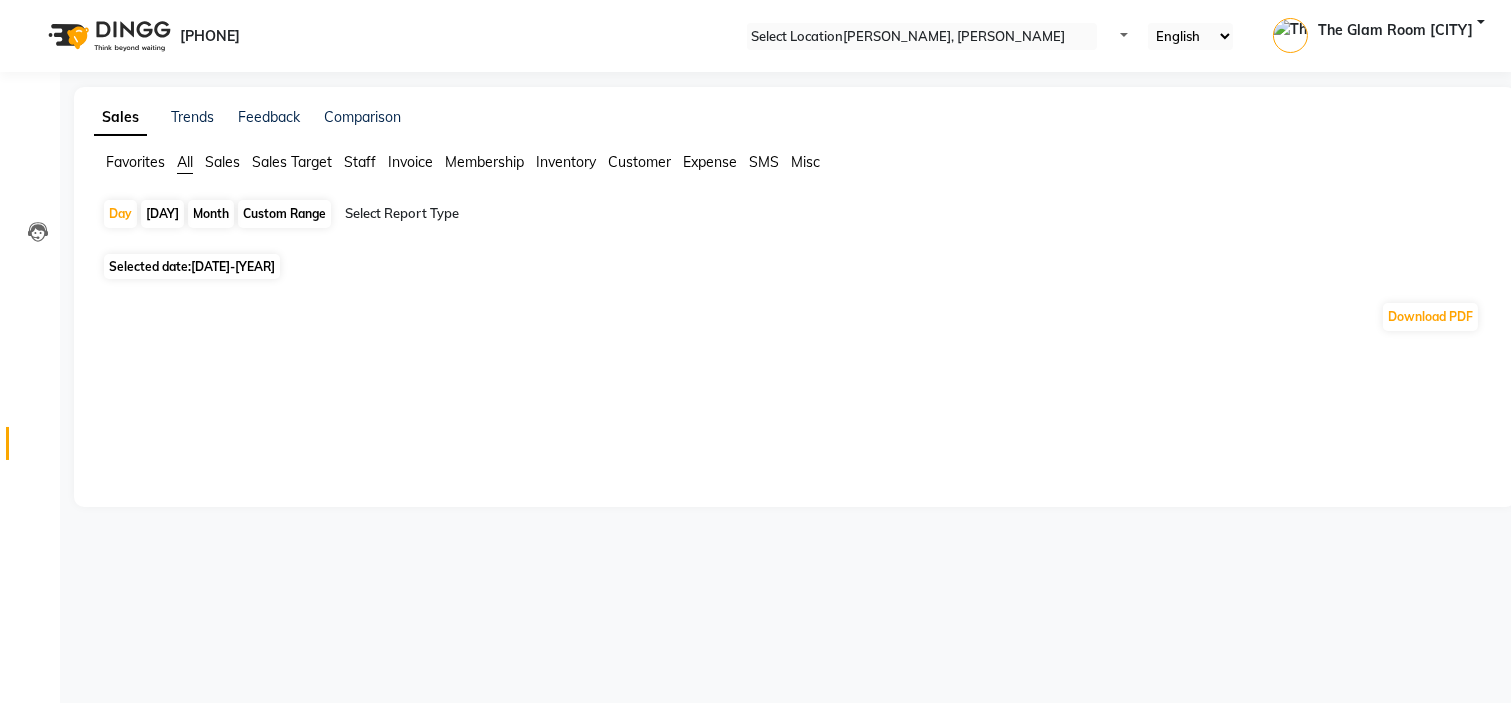 click on "[DATE]-[YEAR]" at bounding box center (233, 266) 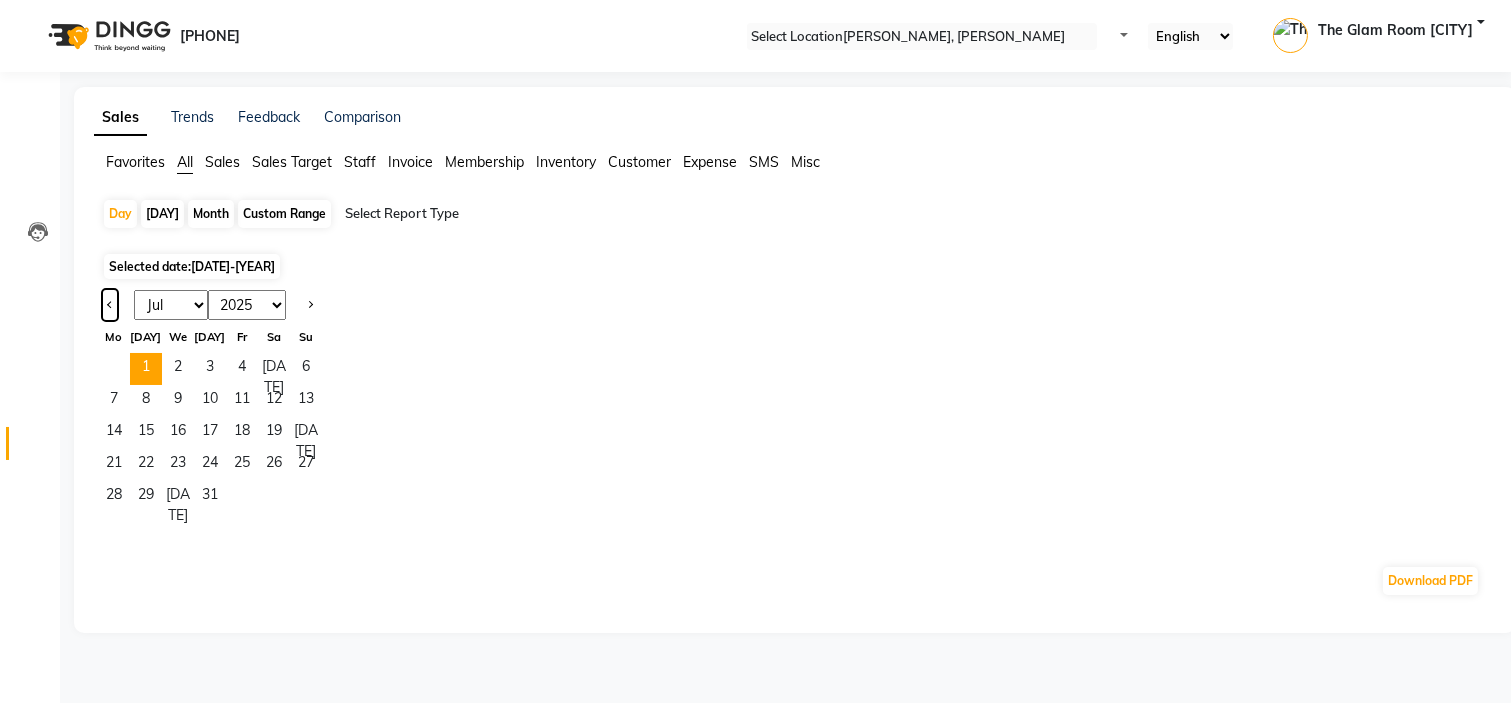 click at bounding box center [110, 305] 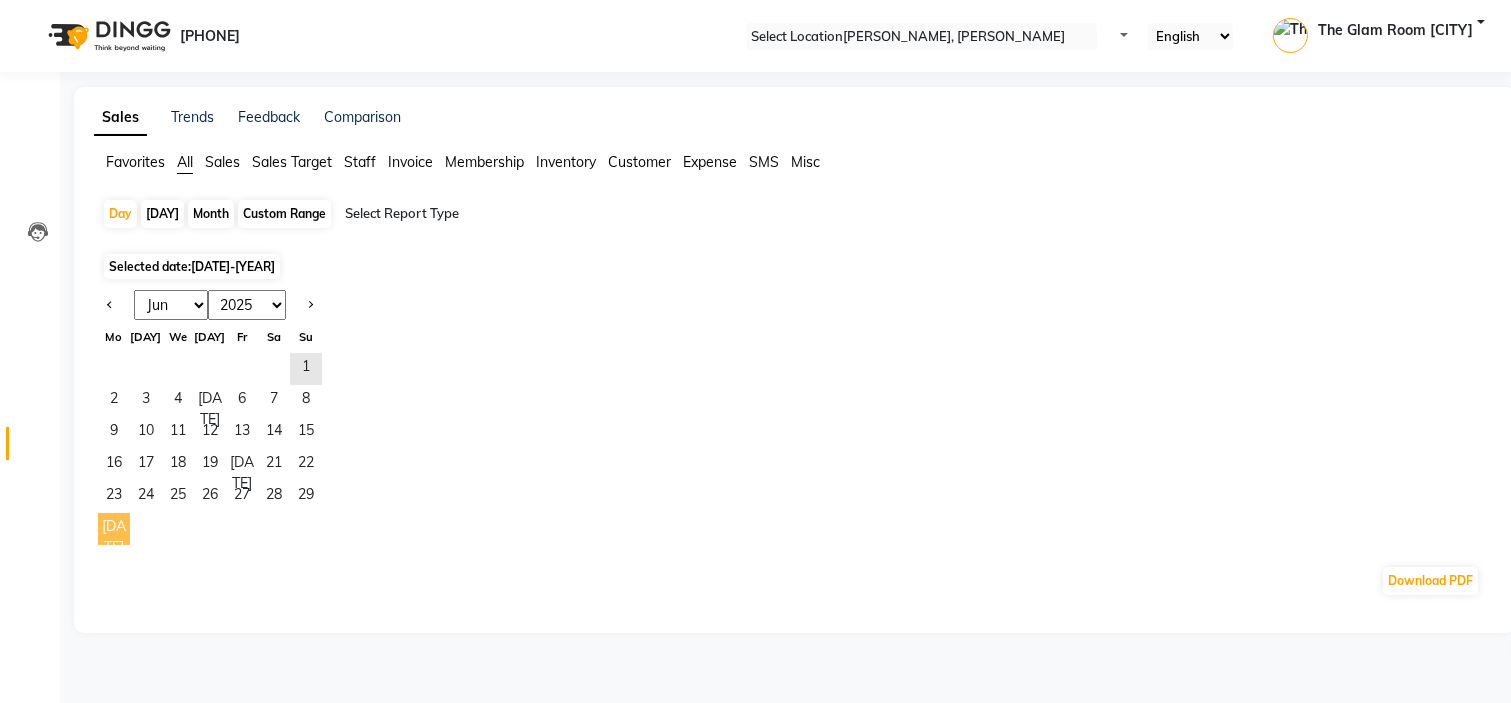 click on "[DATE]" at bounding box center [114, 529] 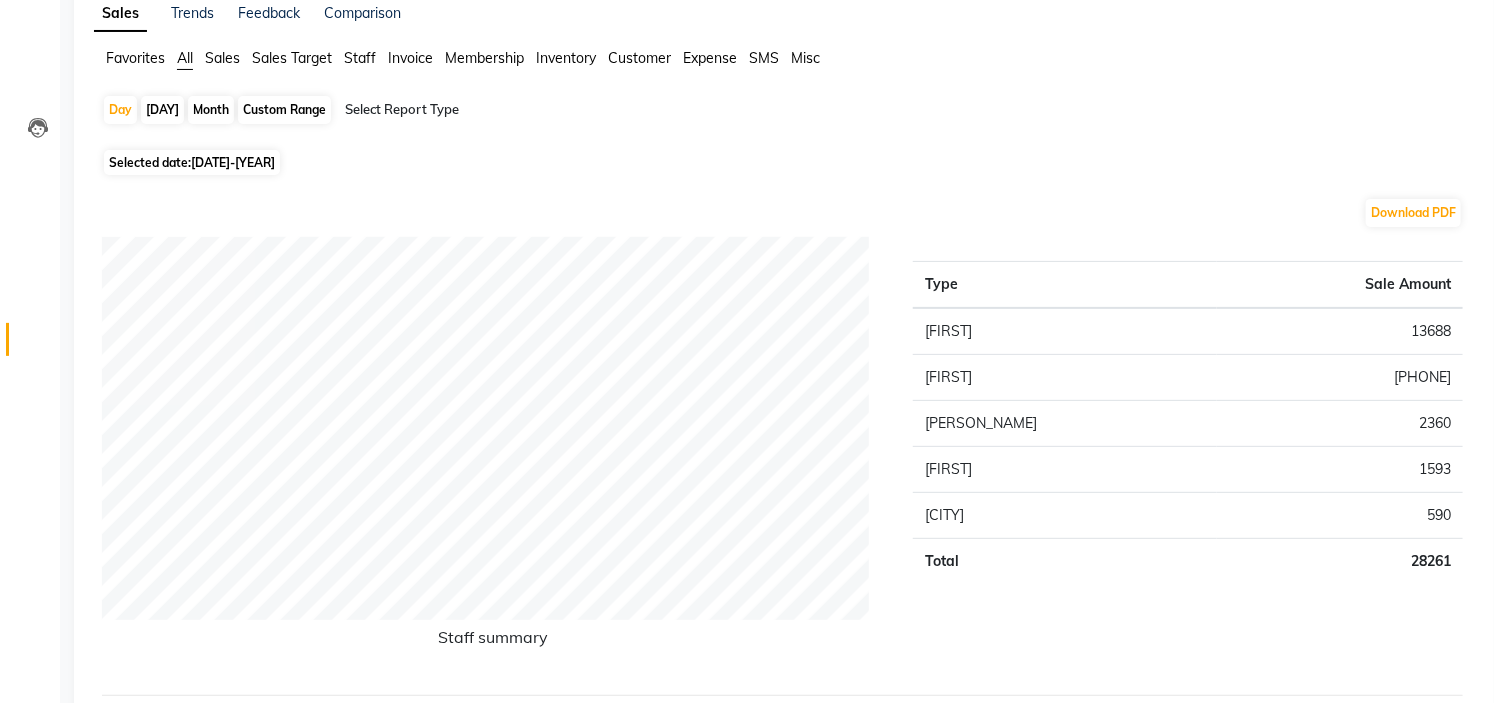 scroll, scrollTop: 133, scrollLeft: 0, axis: vertical 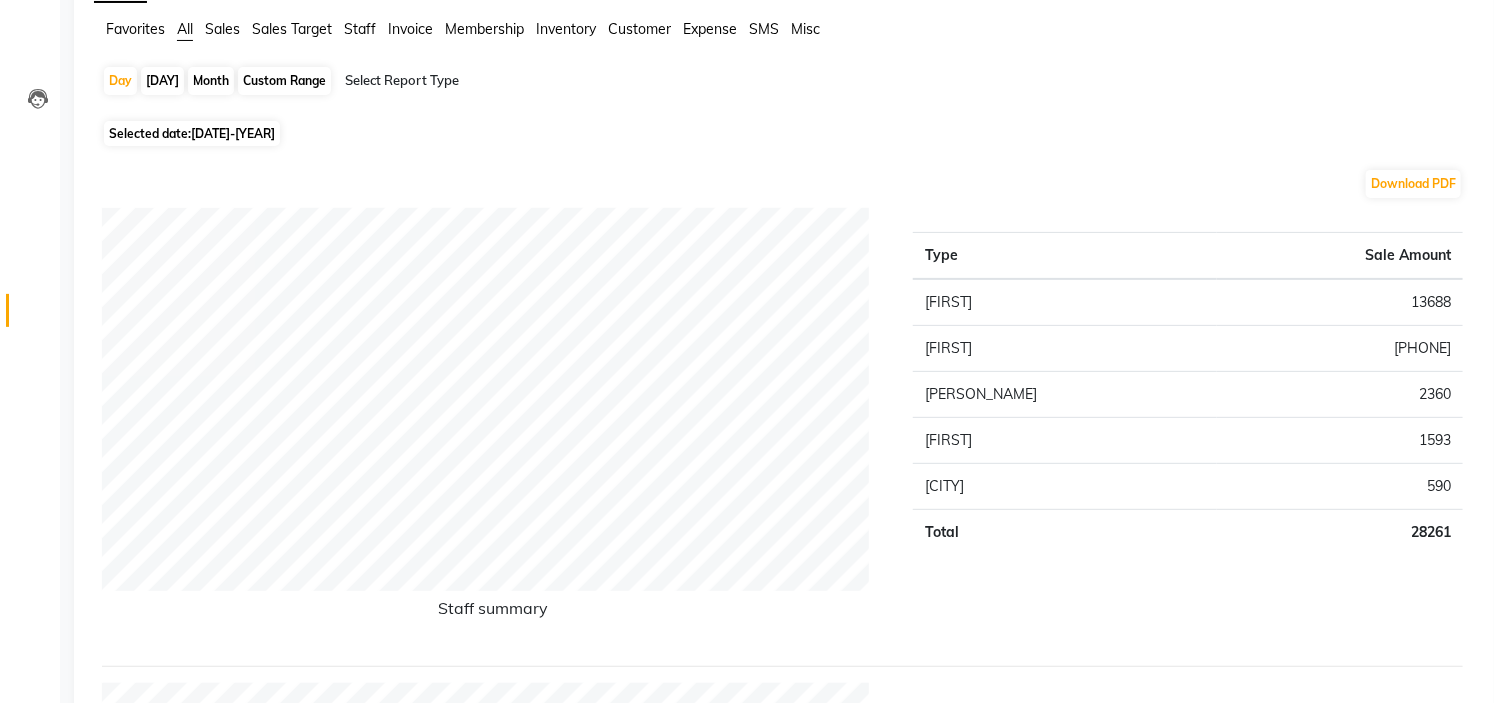 click on "13688" at bounding box center (1340, 302) 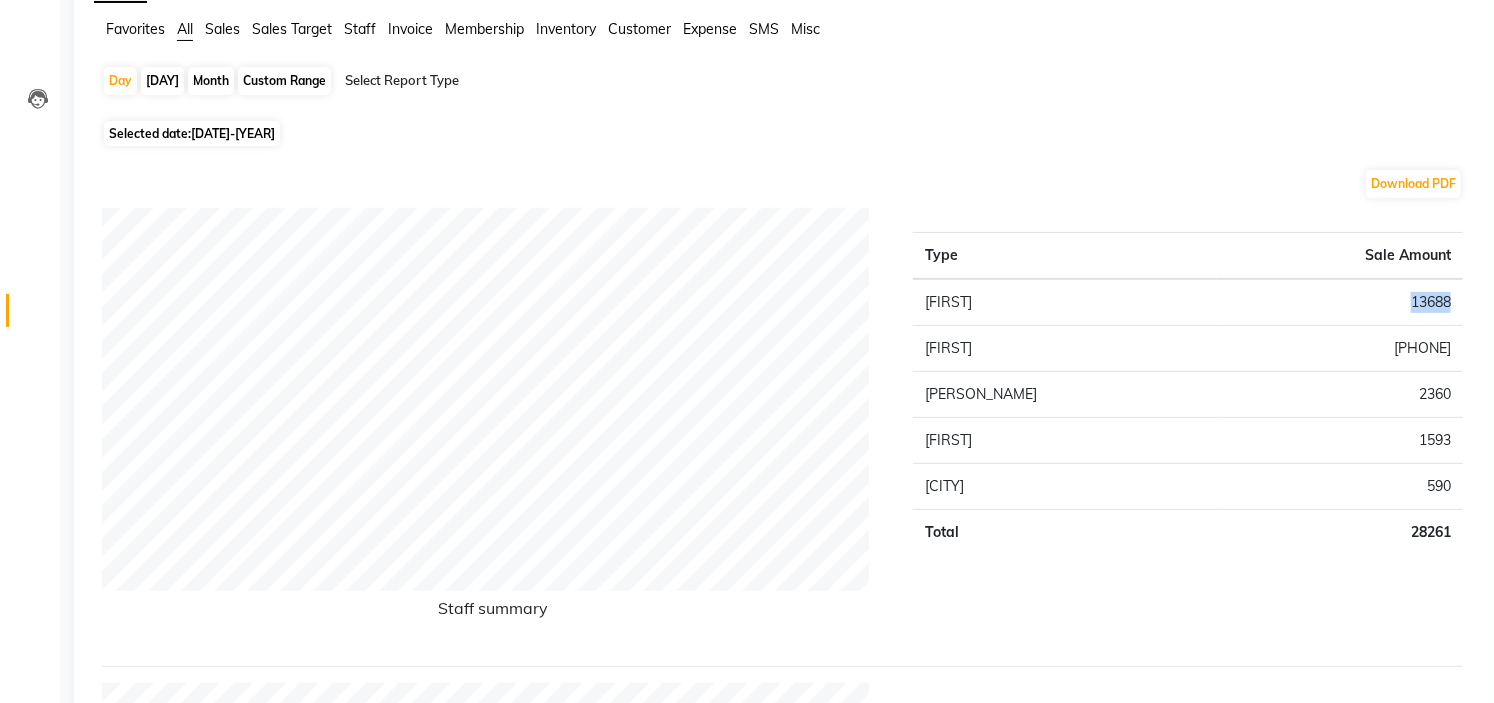 click on "13688" at bounding box center [1340, 302] 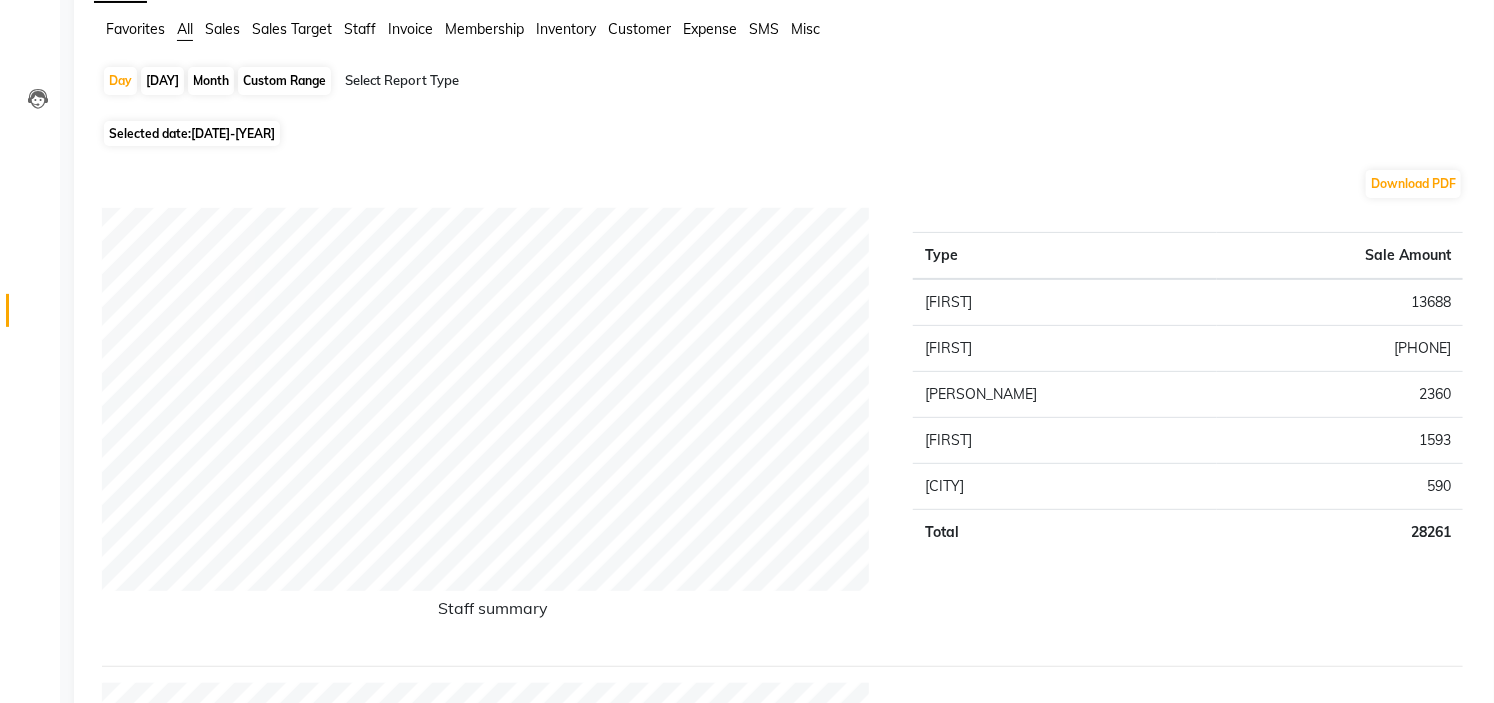 click on "[PHONE]" at bounding box center [1340, 302] 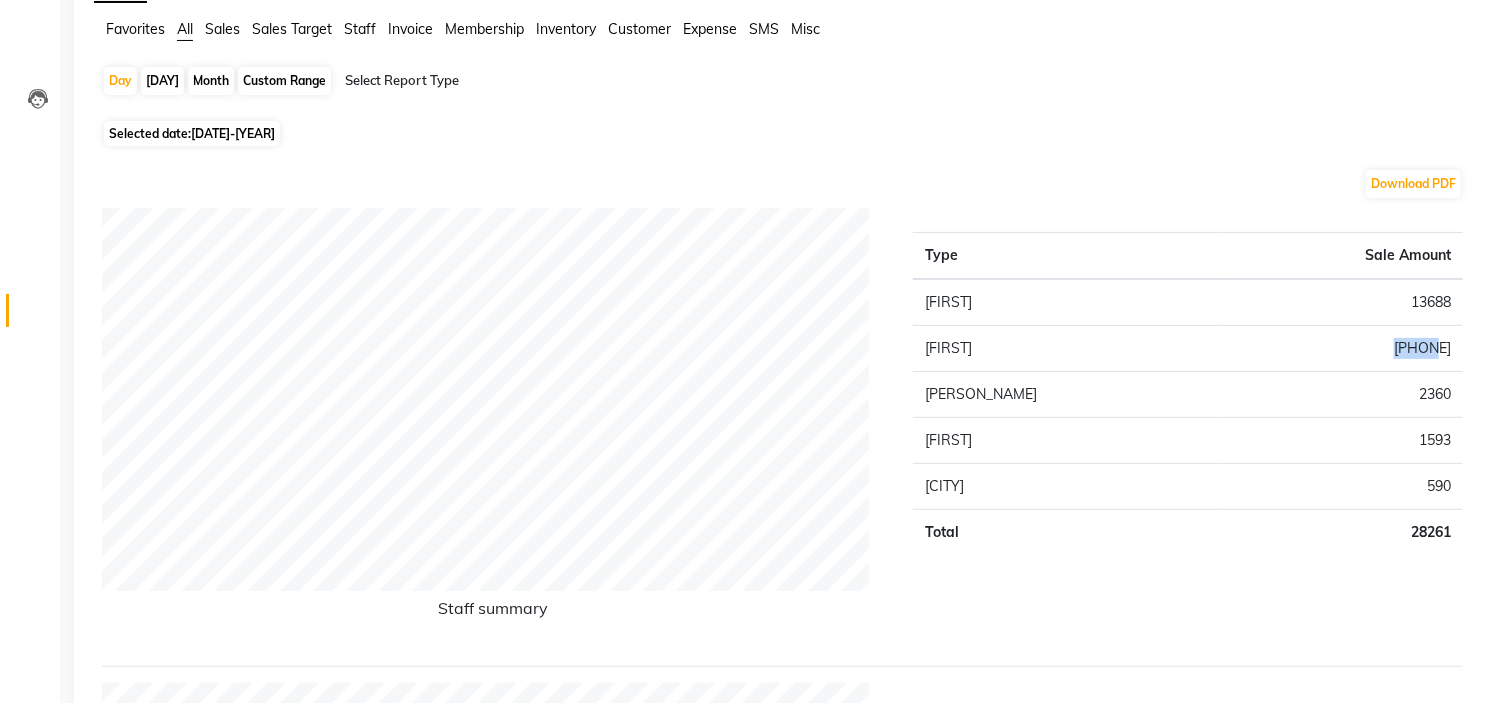 click on "[PHONE]" at bounding box center [1340, 302] 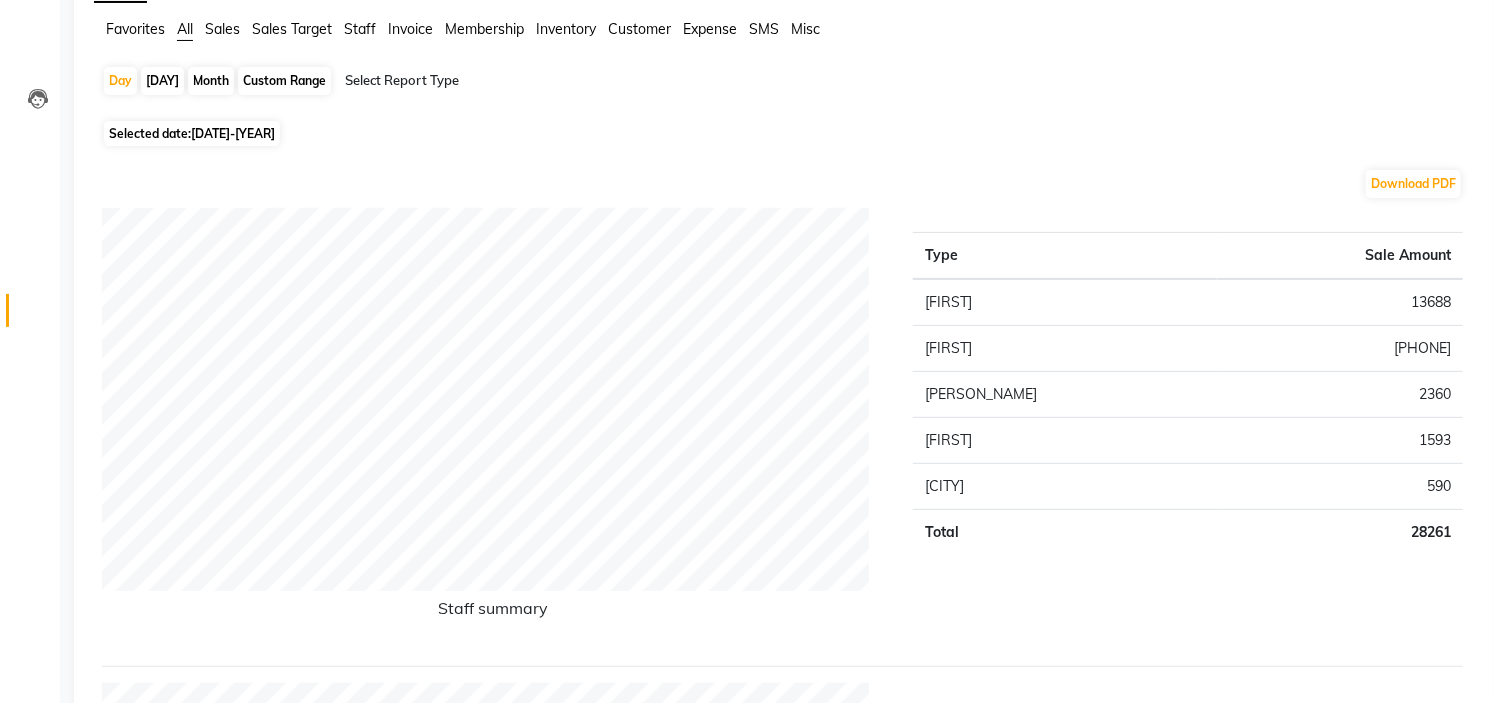 click on "2360" at bounding box center (1340, 302) 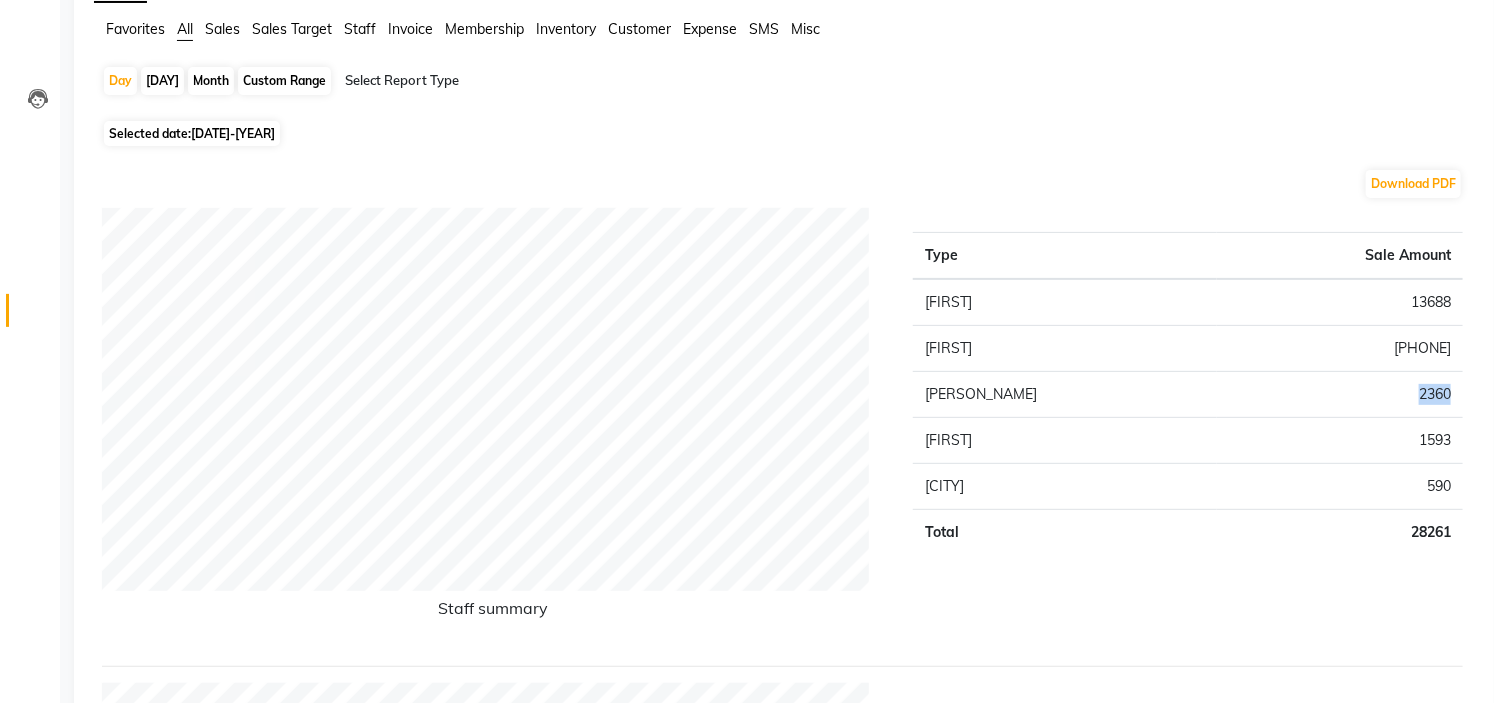 click on "2360" at bounding box center (1340, 302) 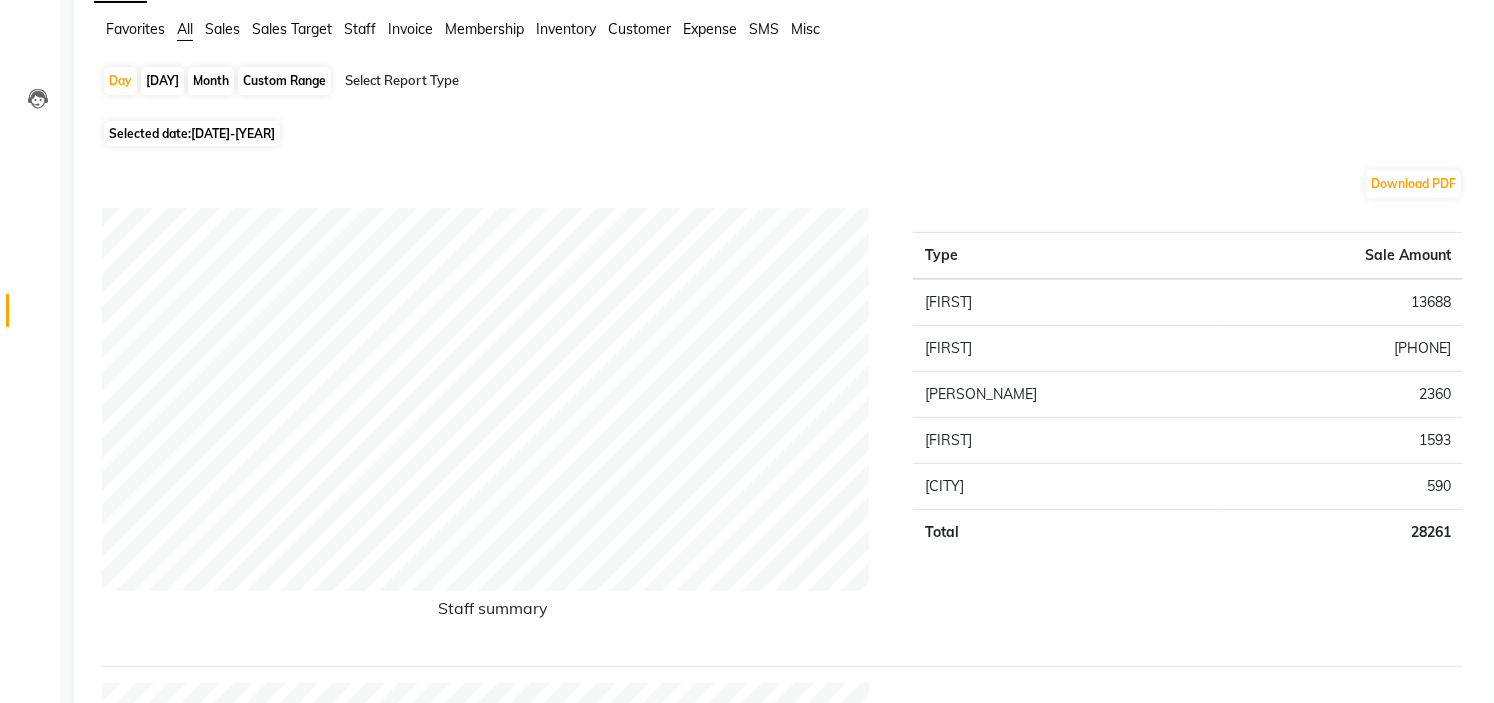 click on "1593" at bounding box center [1340, 302] 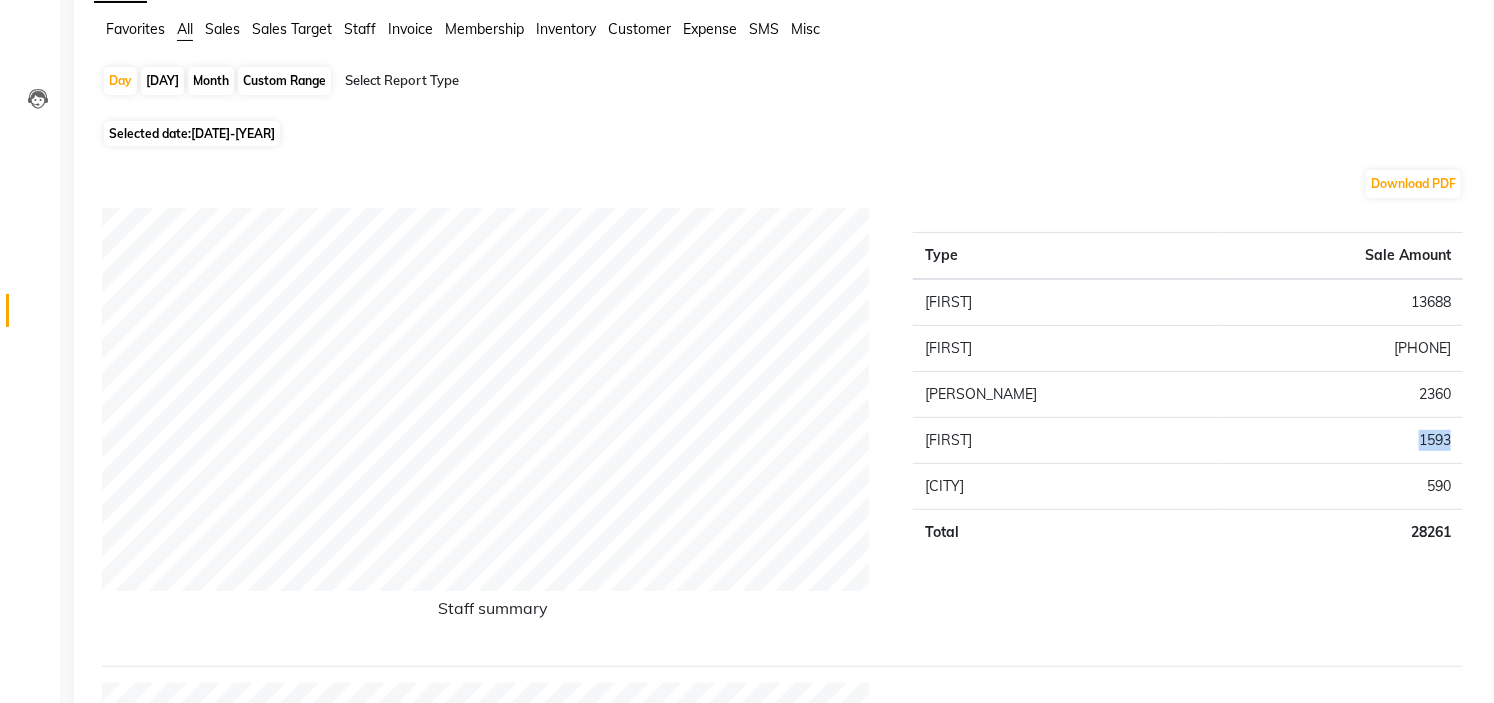 click on "1593" at bounding box center [1340, 302] 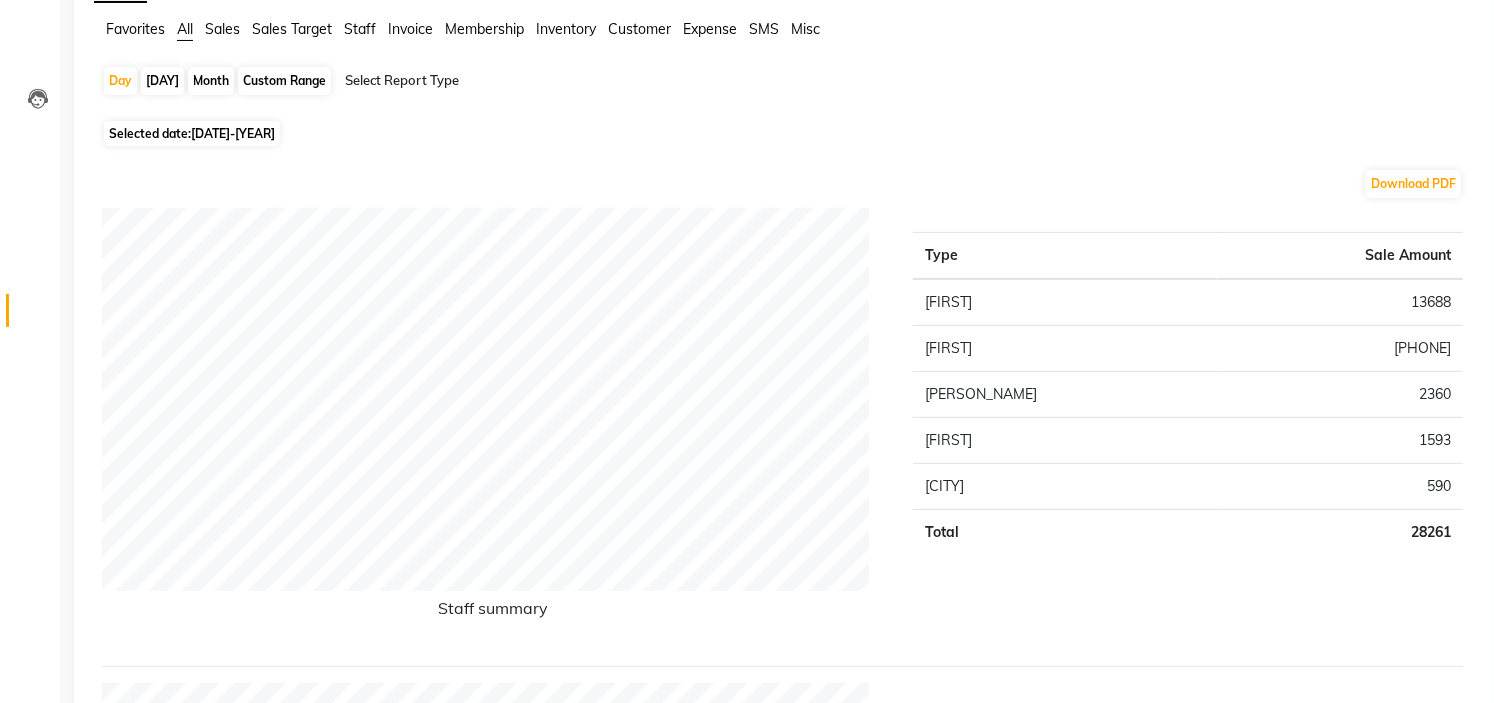 click on "590" at bounding box center (1340, 302) 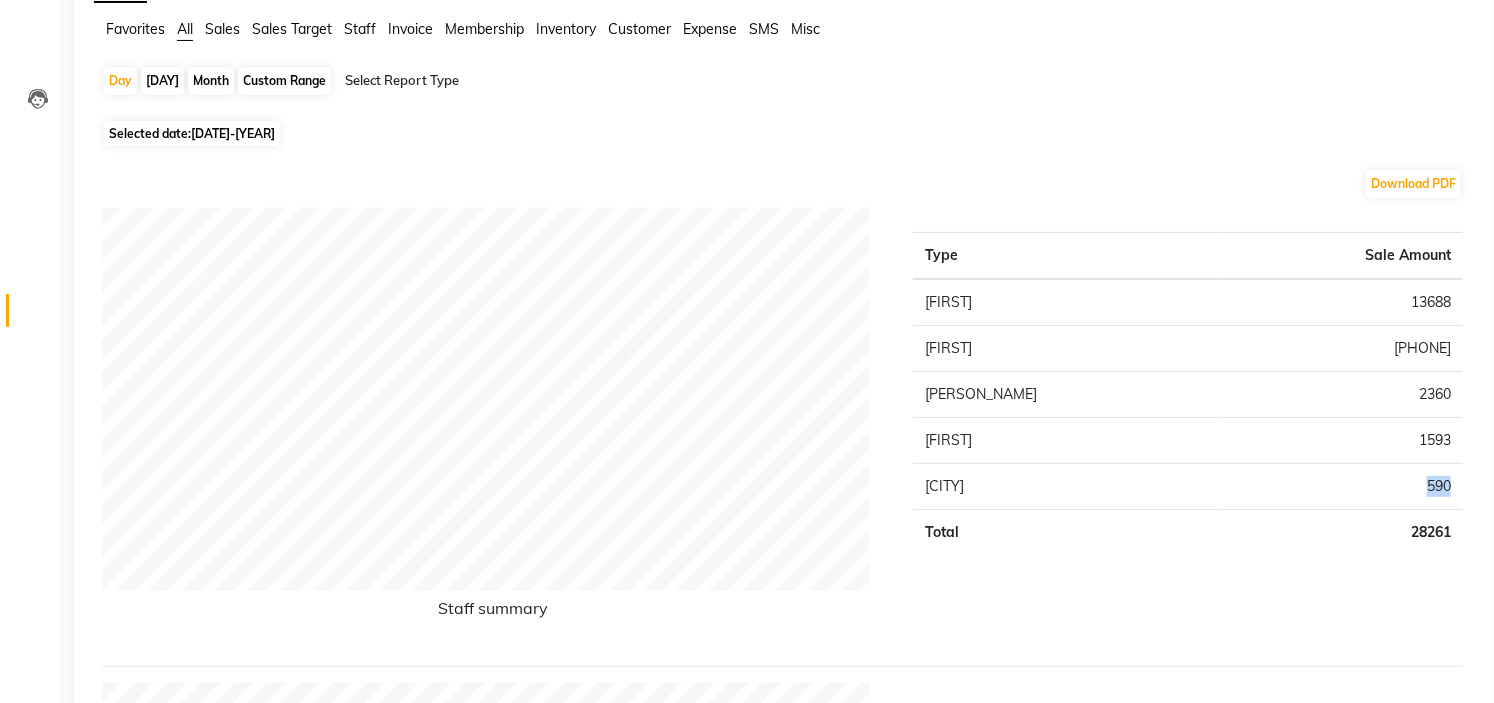 copy on "590" 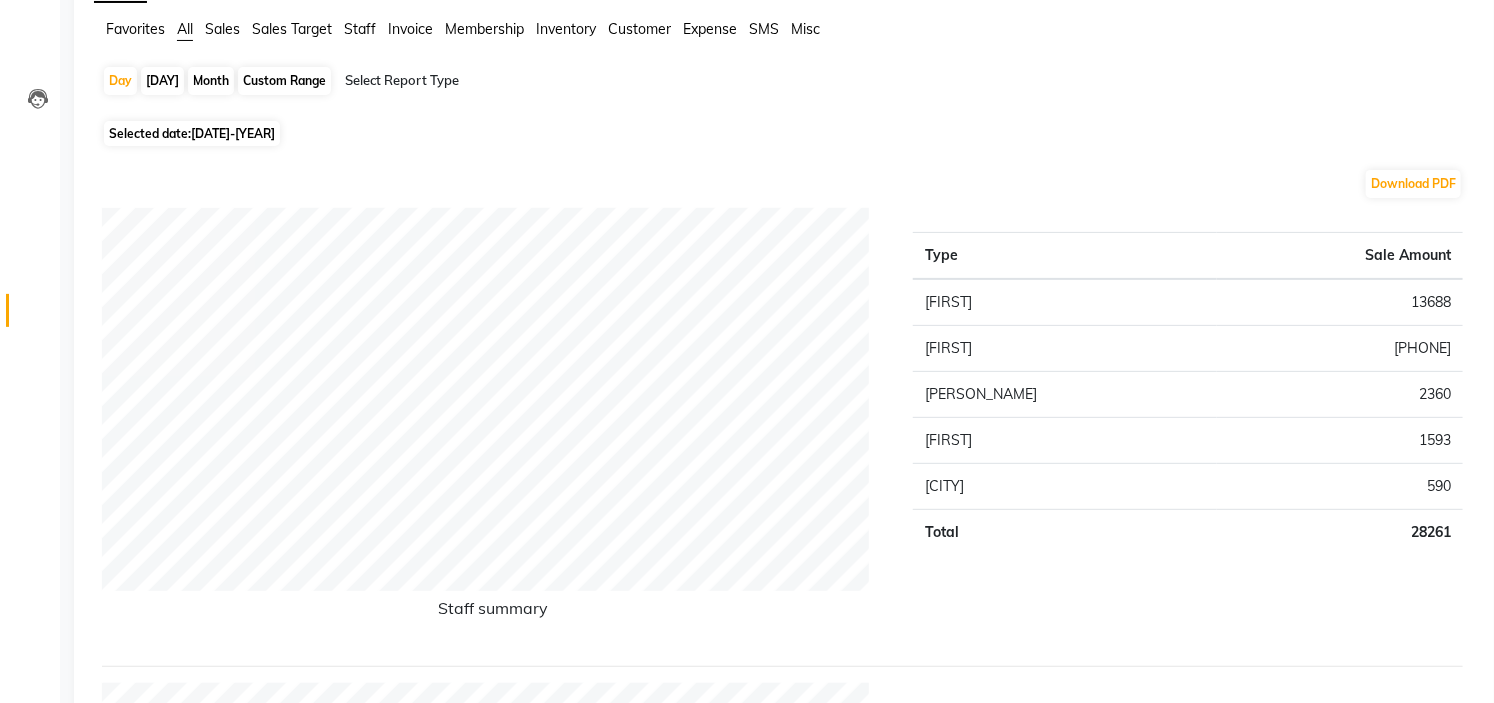 click on "Staff" at bounding box center (135, 29) 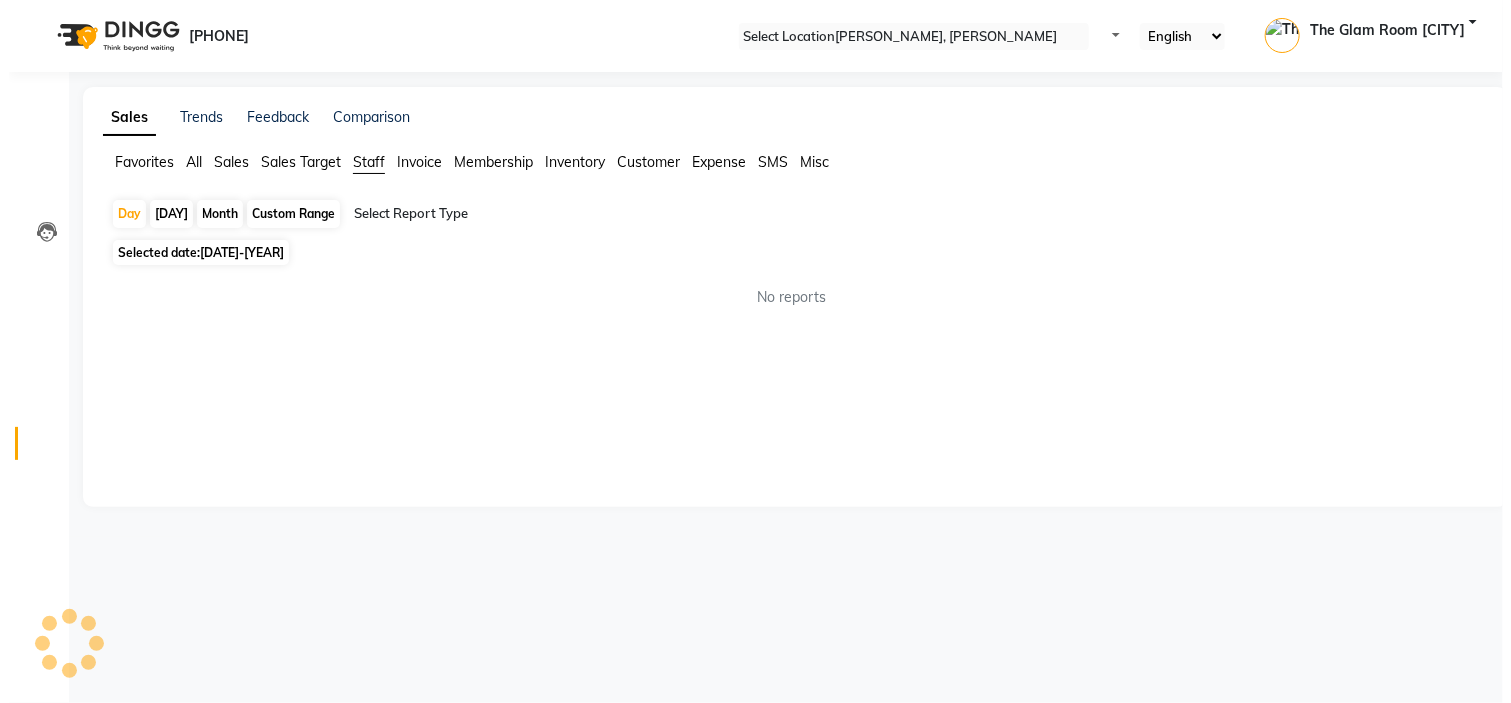 scroll, scrollTop: 0, scrollLeft: 0, axis: both 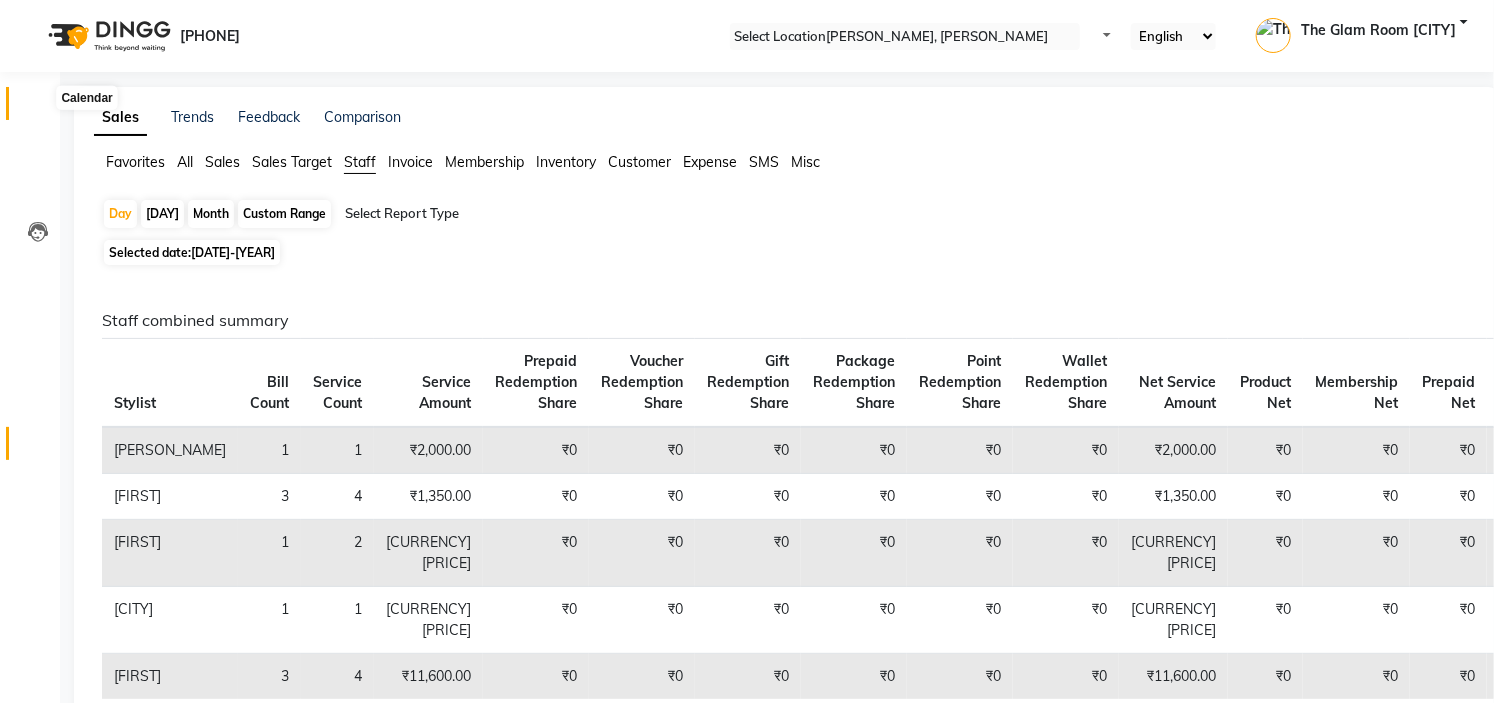 click at bounding box center (38, 108) 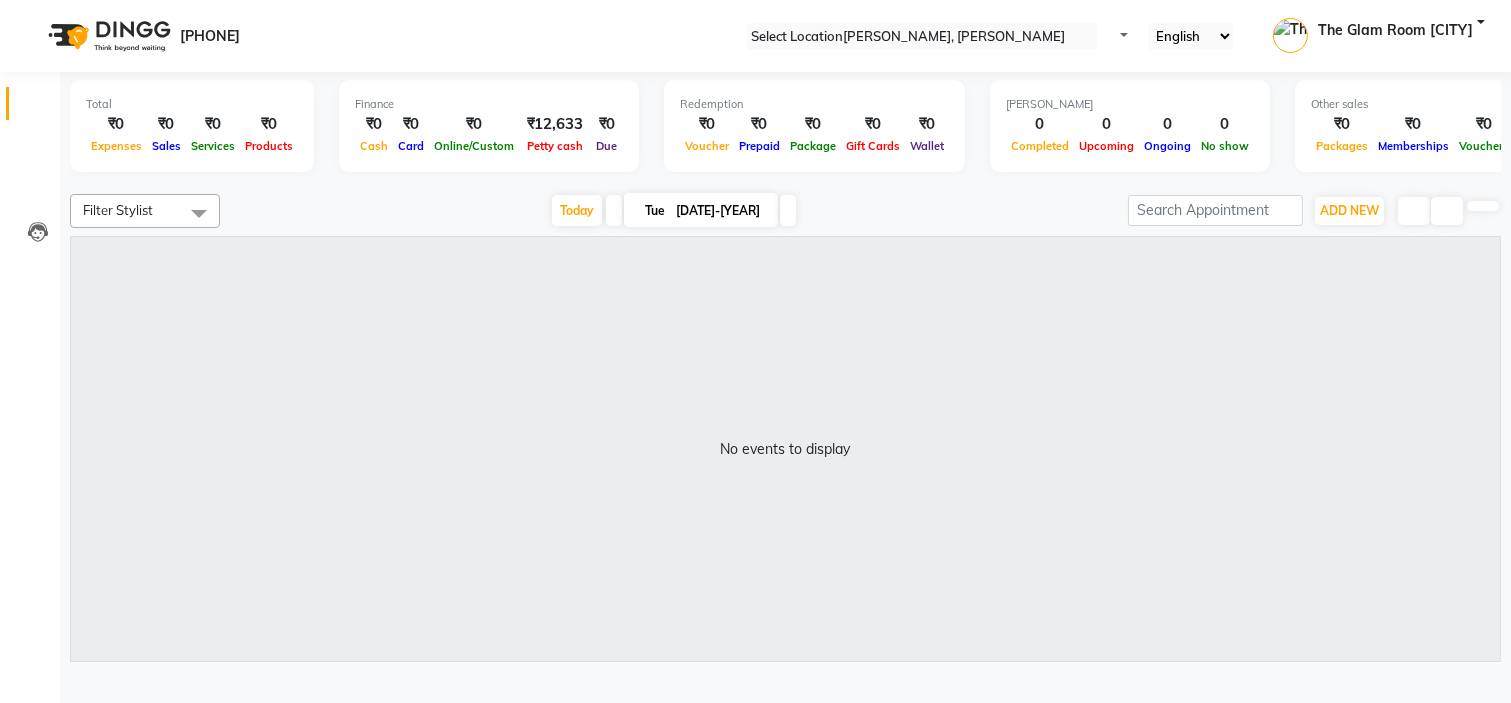 click at bounding box center [788, 210] 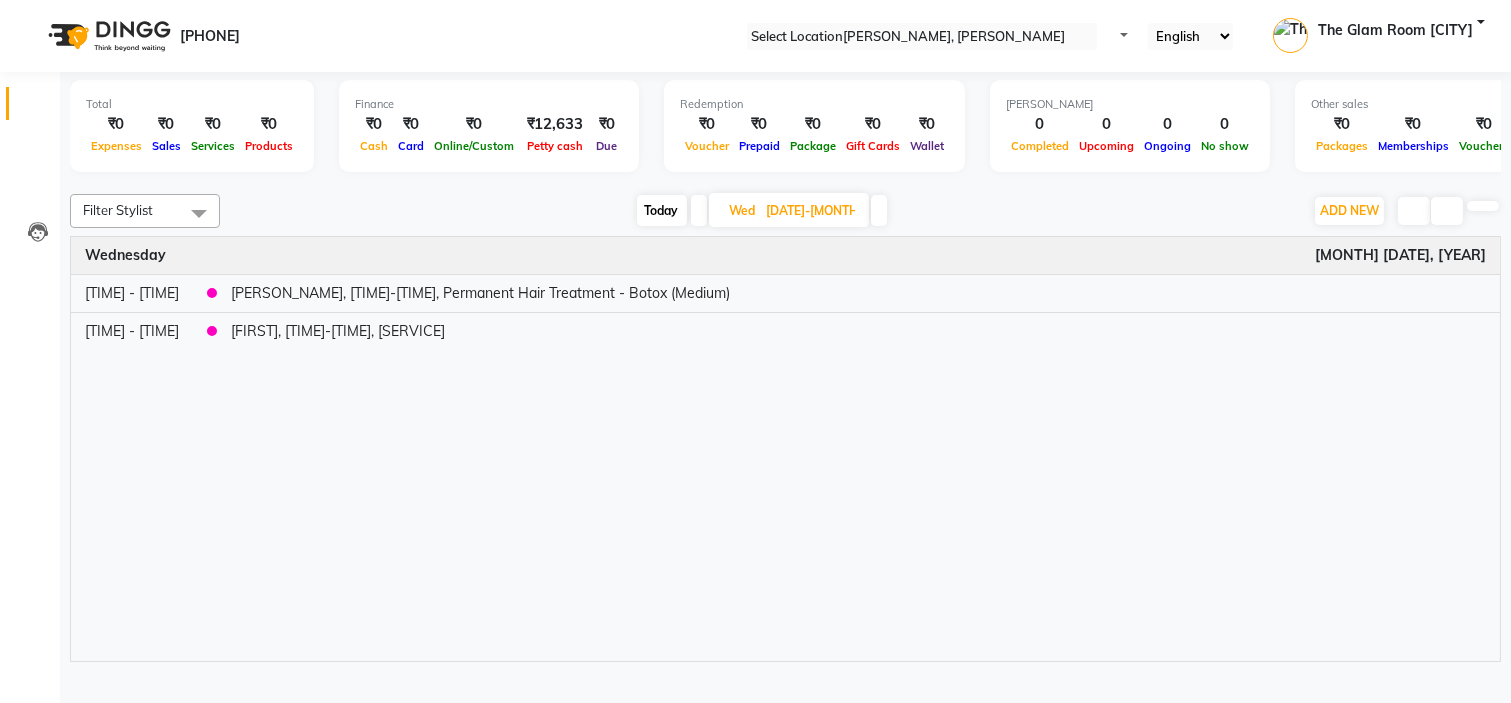 click on "Today [DAY] [DATE]-[MONTH]-[YEAR]" at bounding box center (761, 211) 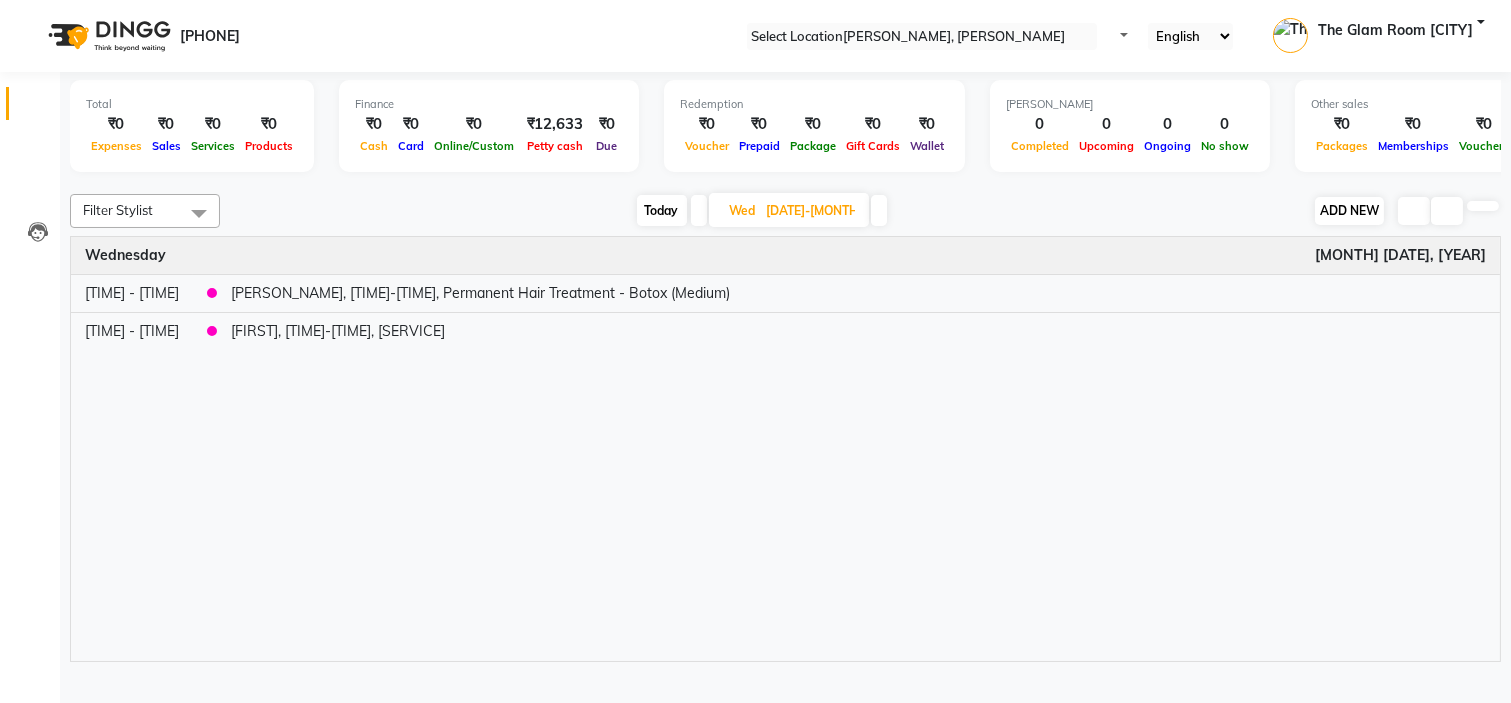 click on "ADD NEW" at bounding box center [1349, 210] 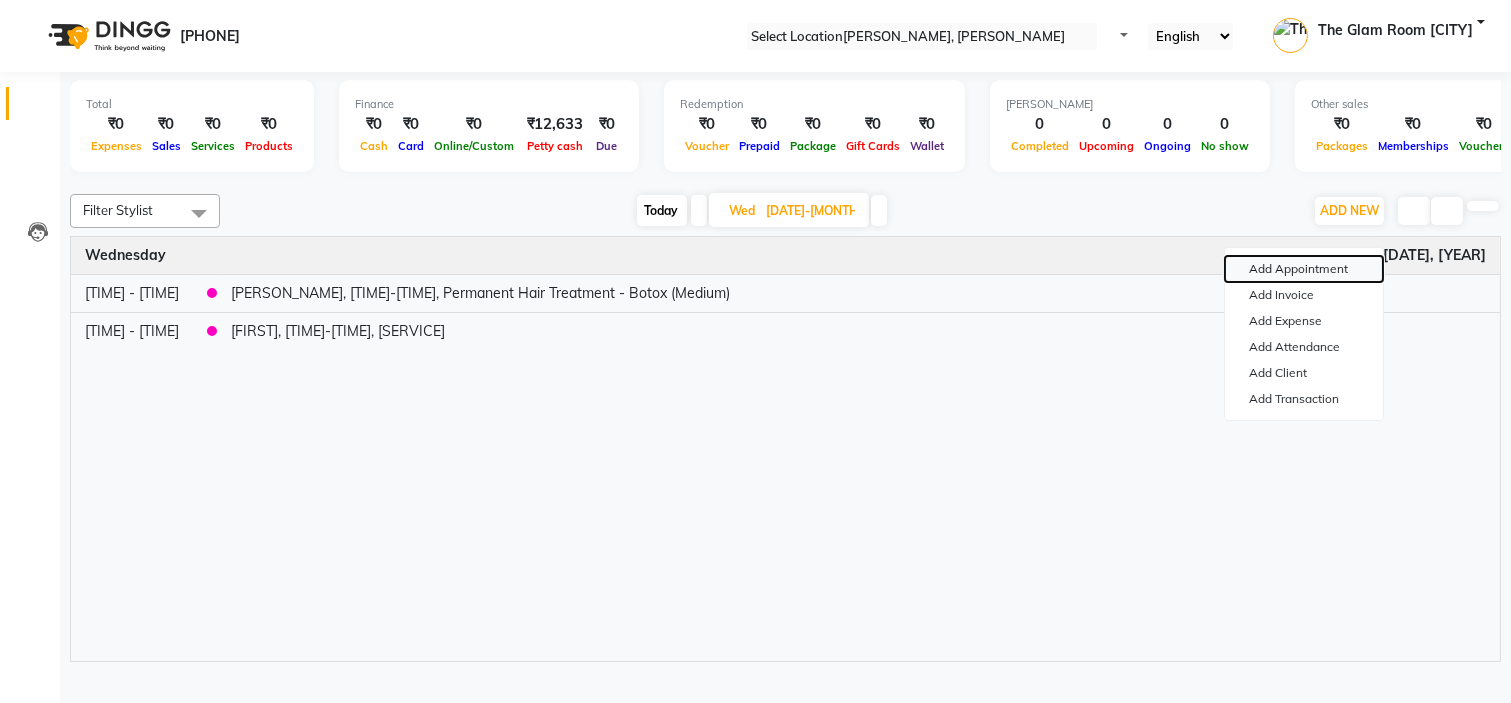 click on "Add Appointment" at bounding box center [1304, 269] 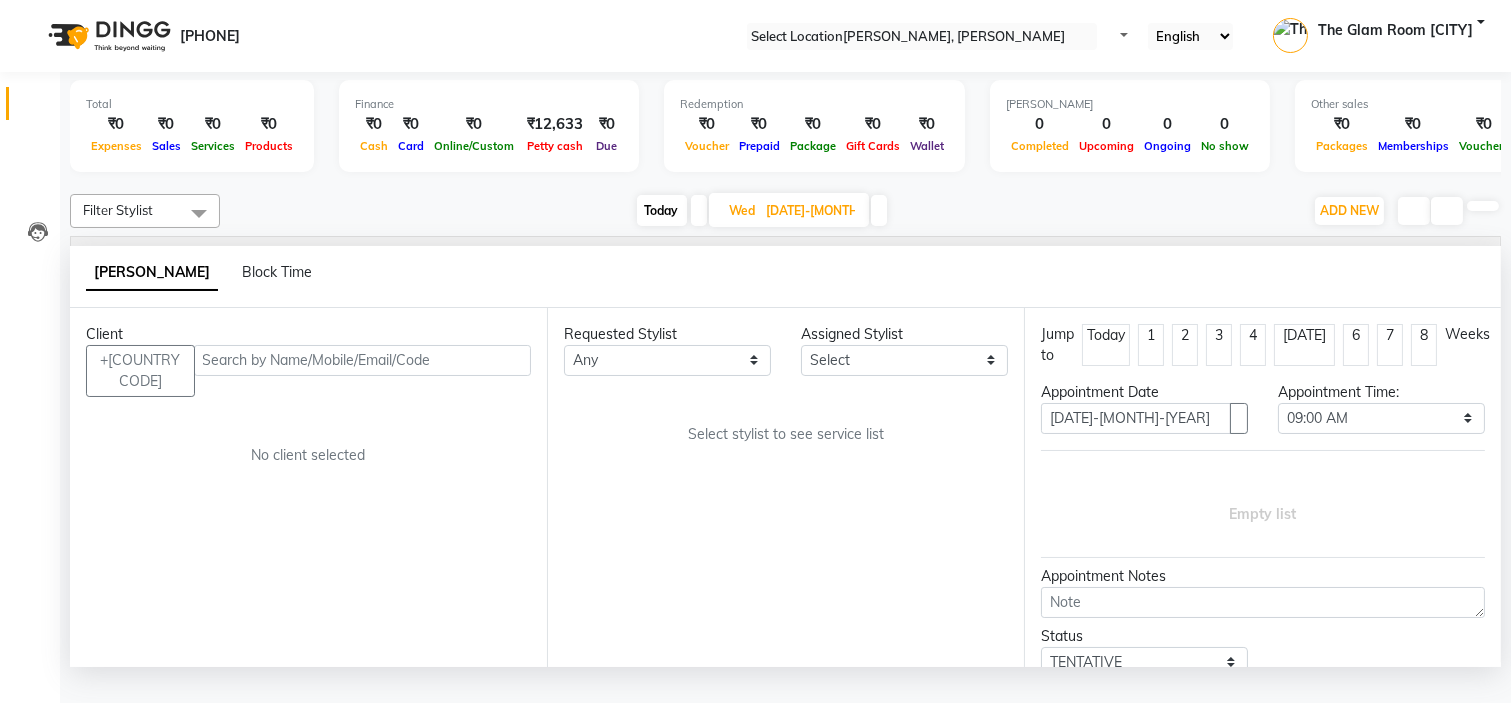 click at bounding box center [363, 360] 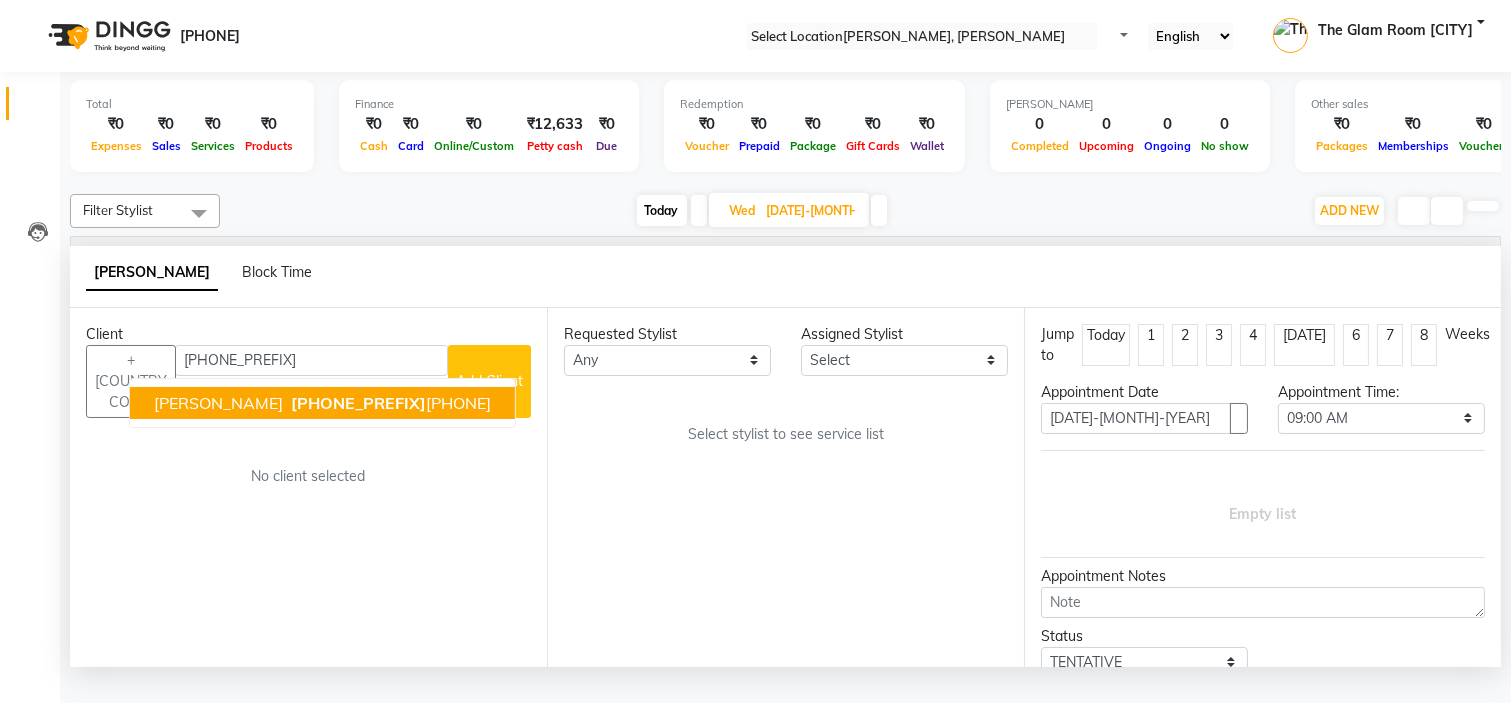 click on "[PHONE]" at bounding box center [389, 403] 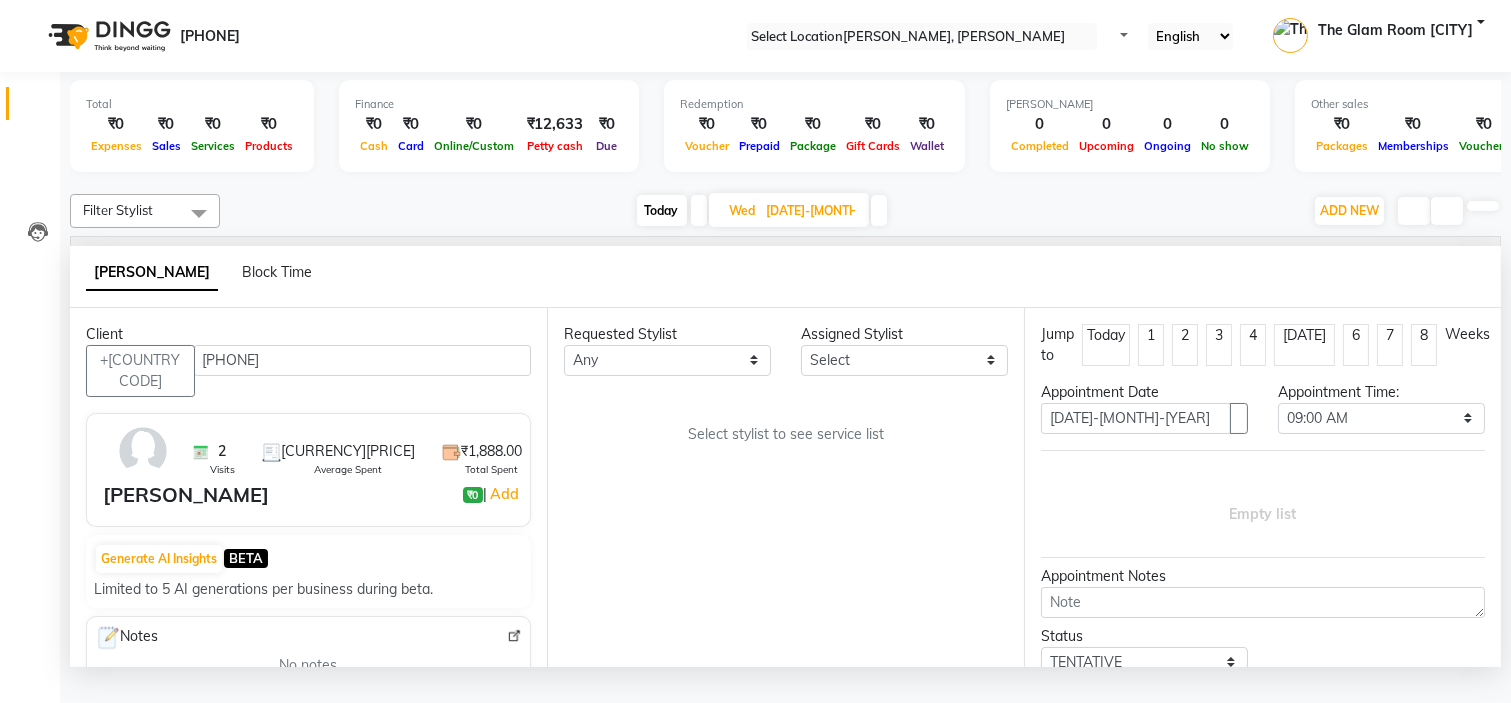 type on "[PHONE]" 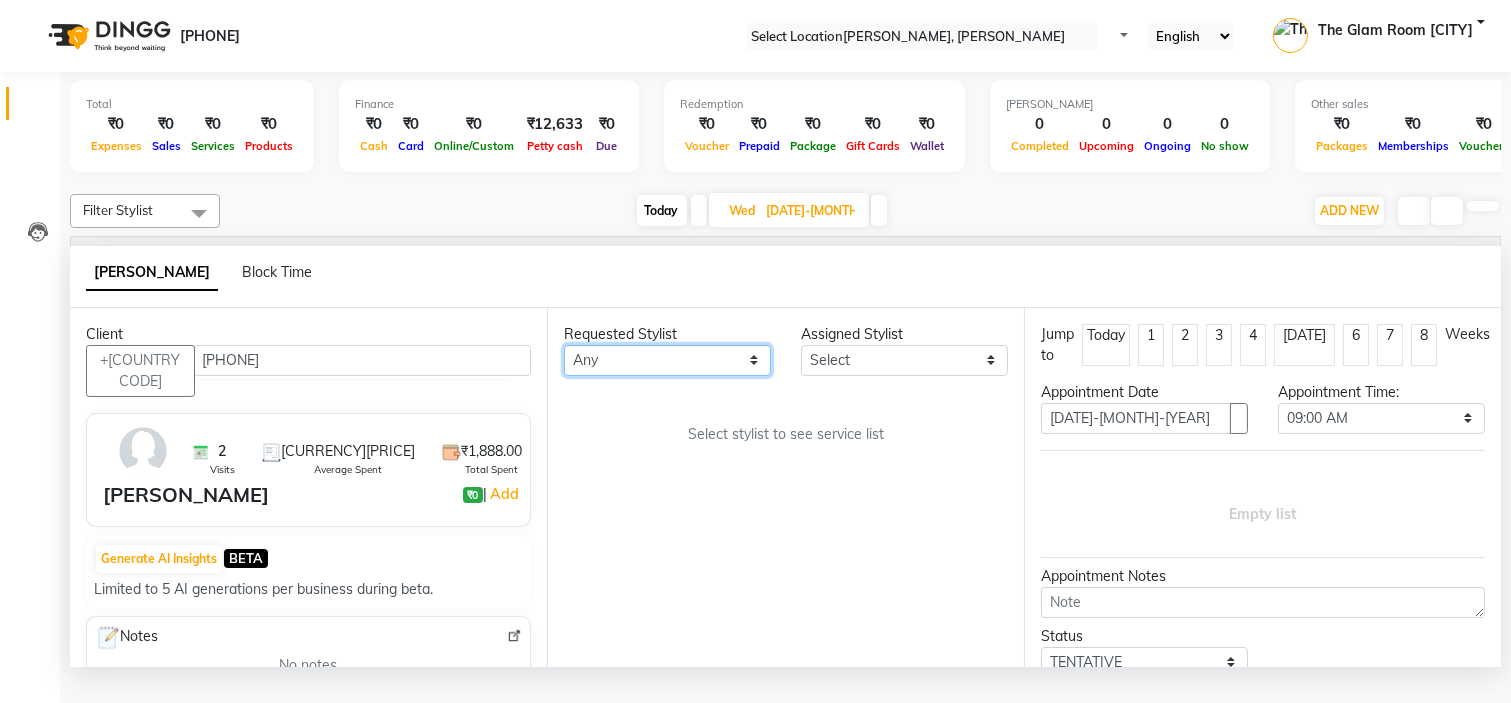 click on "Any [FIRST] [FIRST] [FIRST] [FIRST] [FIRST] [FIRST] [FIRST] [FIRST] [FIRST] [FIRST] [FIRST] [FIRST] [FIRST] [FIRST] [FIRST] [FIRST] [FIRST] [FIRST]" at bounding box center (667, 360) 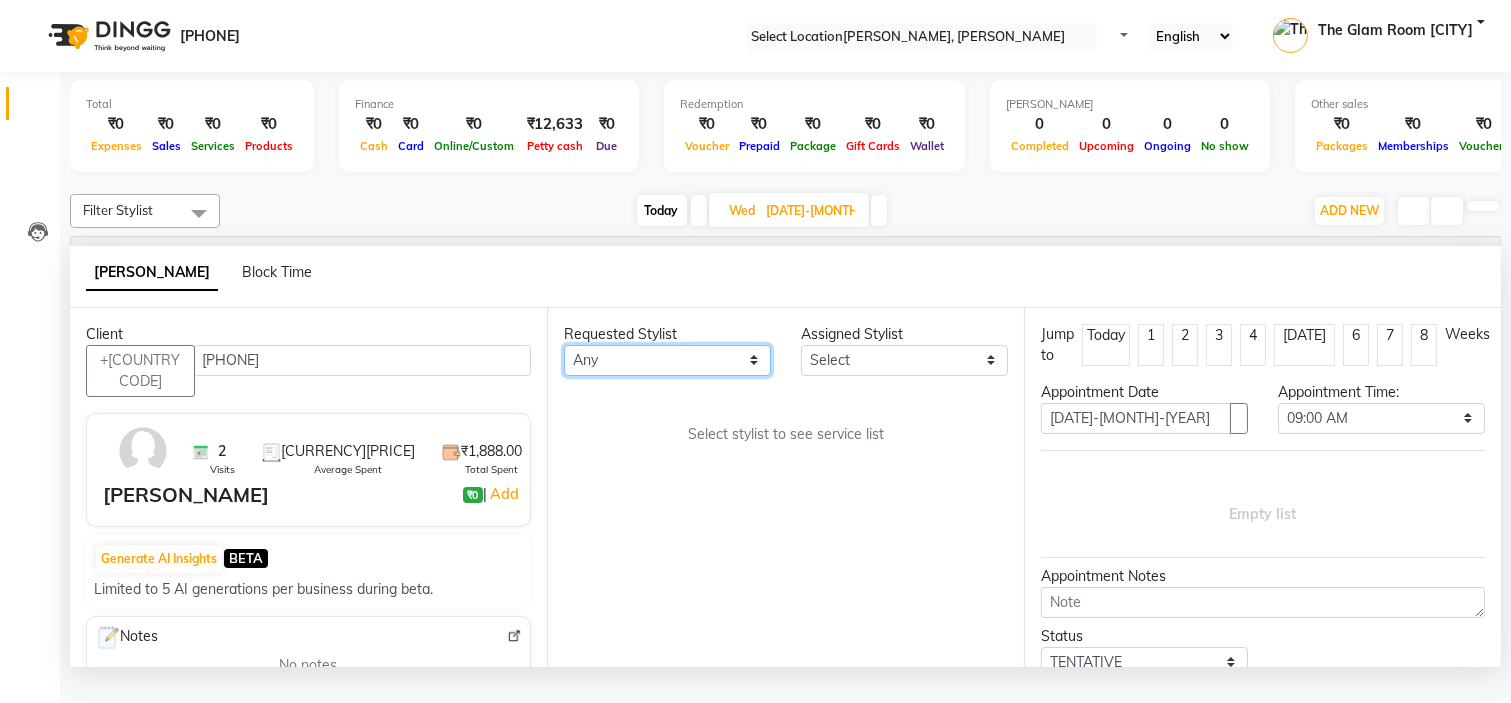 click on "Any [FIRST] [FIRST] [FIRST] [FIRST] [FIRST] [FIRST] [FIRST] [FIRST] [FIRST] [FIRST] [FIRST] [FIRST] [FIRST] [FIRST] [FIRST] [FIRST] [FIRST] [FIRST]" at bounding box center (667, 360) 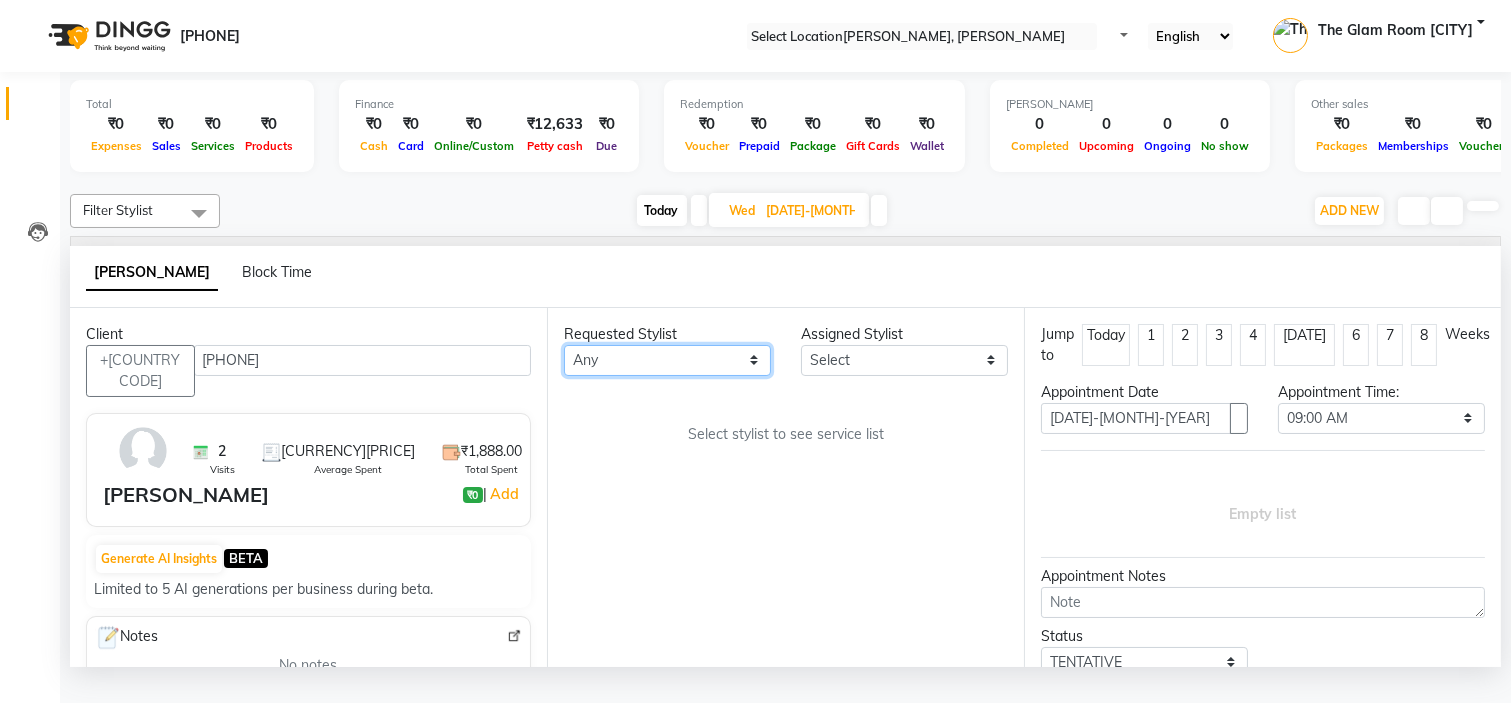 select on "[PHONE]" 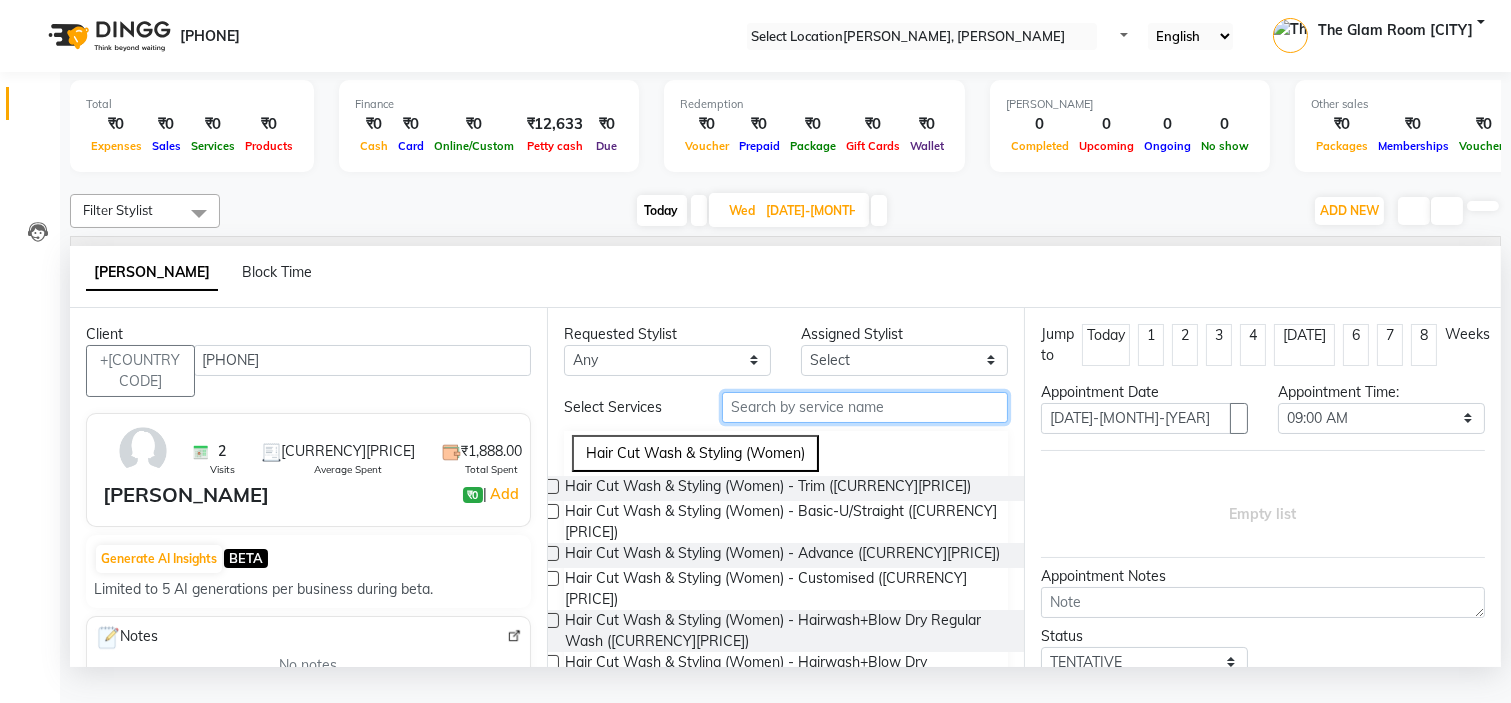 click at bounding box center (865, 407) 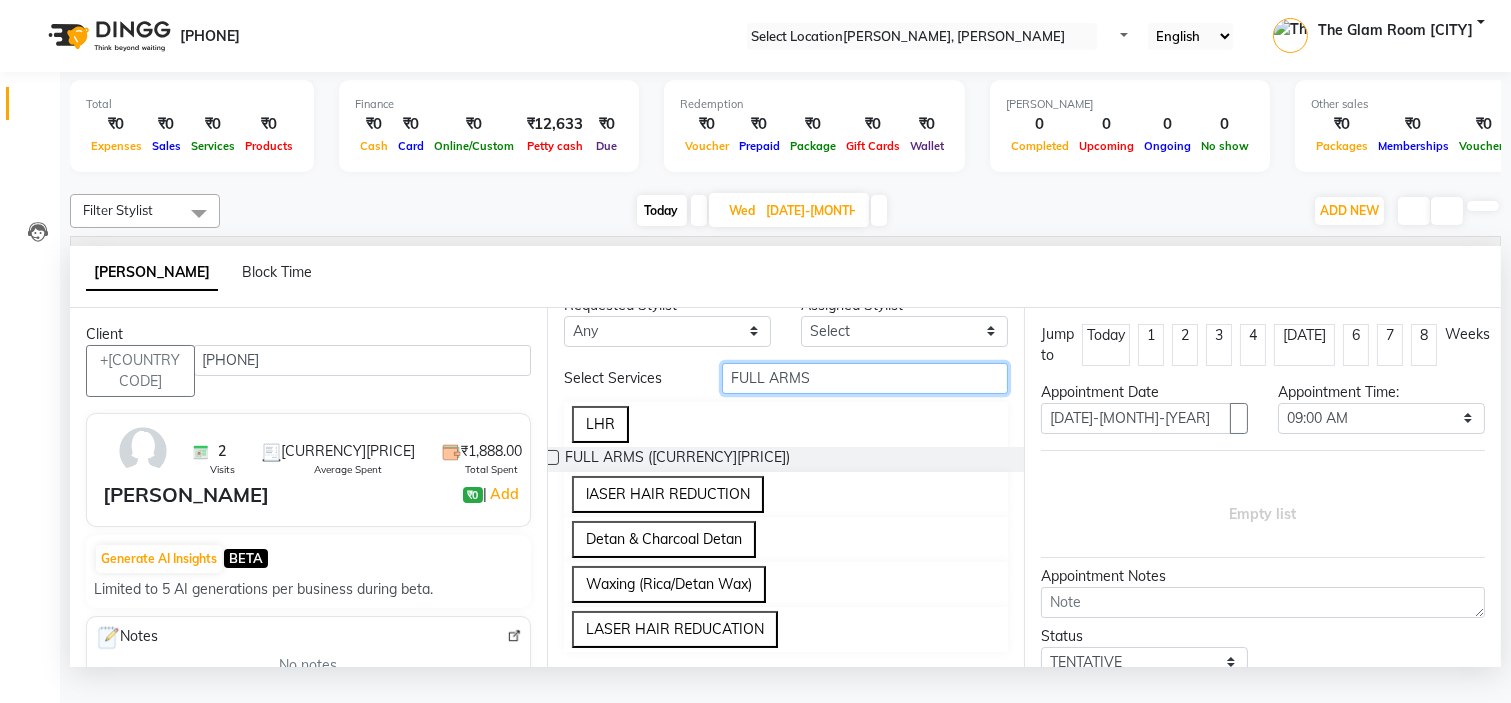 scroll, scrollTop: 55, scrollLeft: 0, axis: vertical 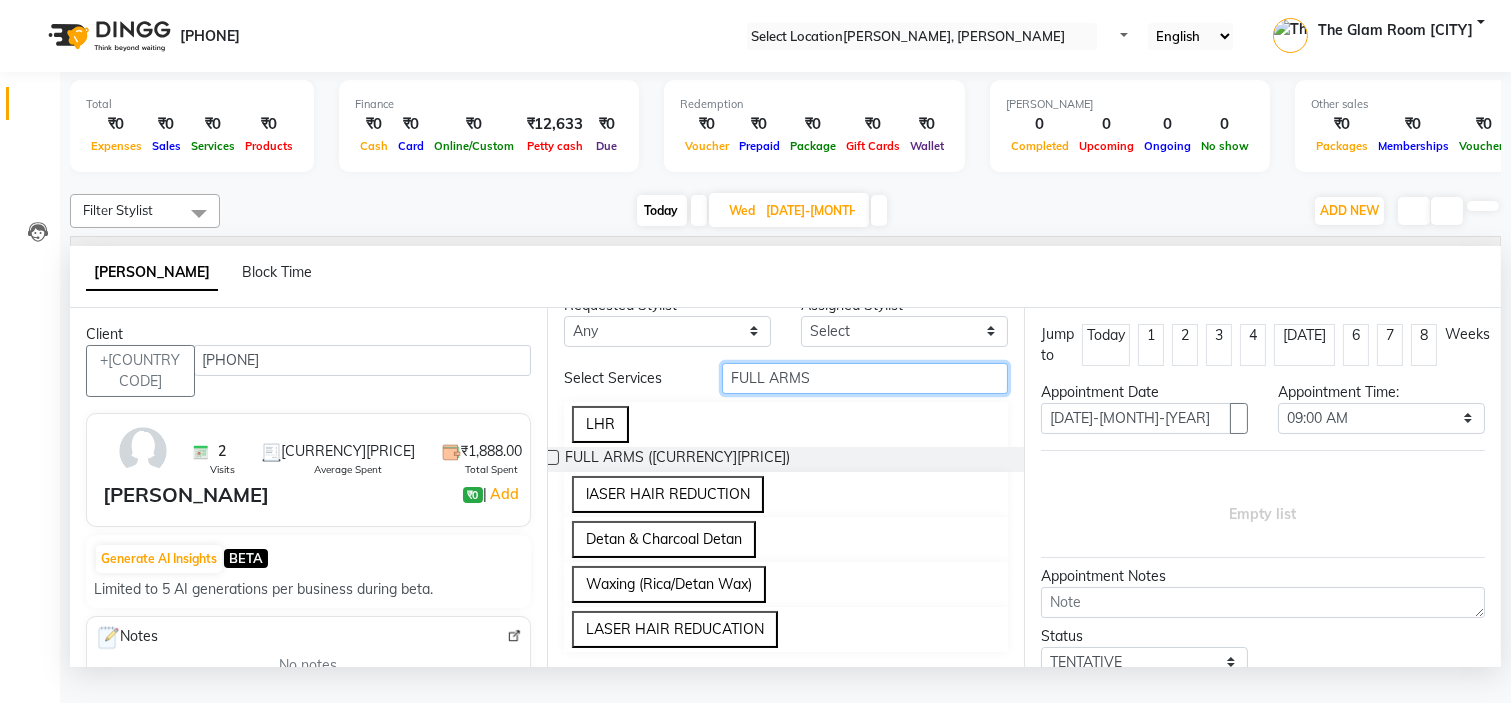 type on "FULL ARMS" 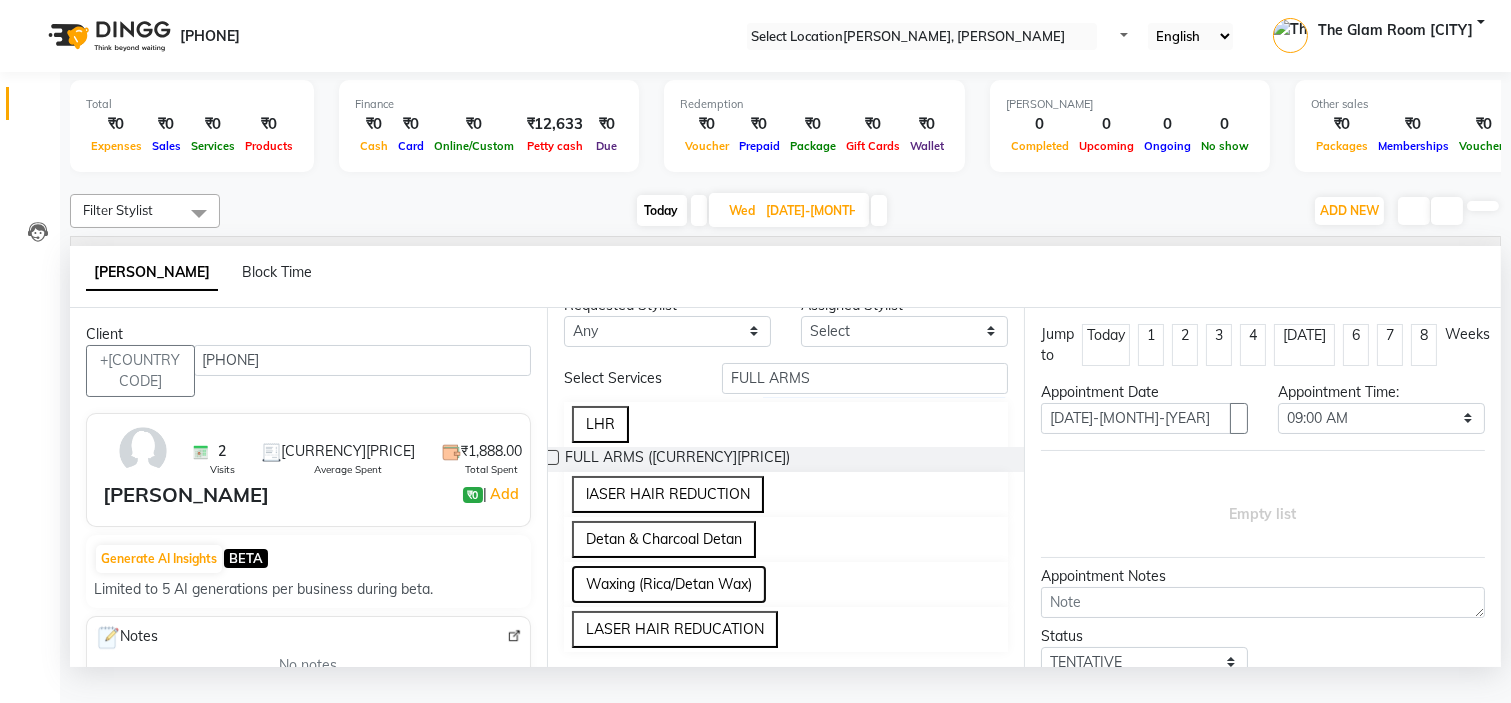 click on "Waxing (Rica/Detan Wax)" at bounding box center (669, 584) 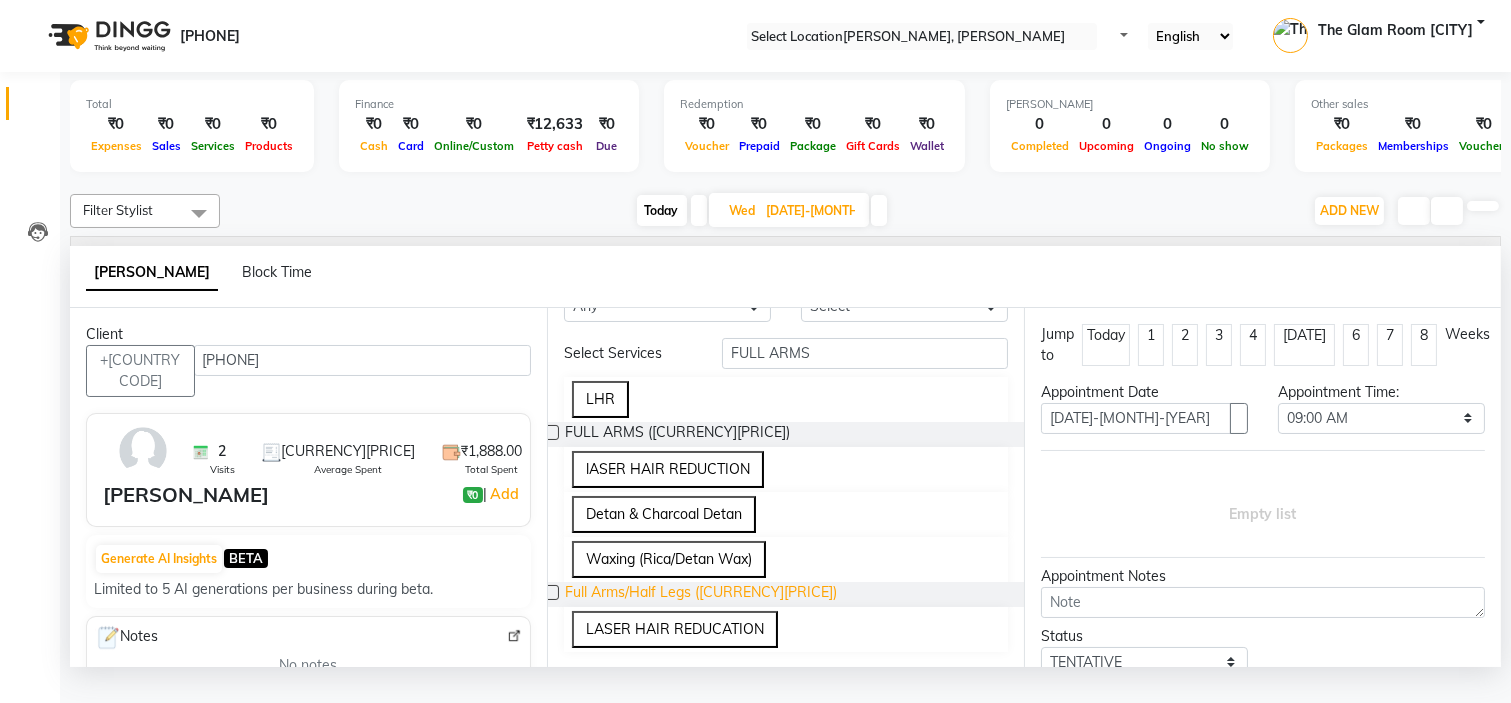 click on "Full Arms/Half Legs ([CURRENCY][PRICE])" at bounding box center [701, 594] 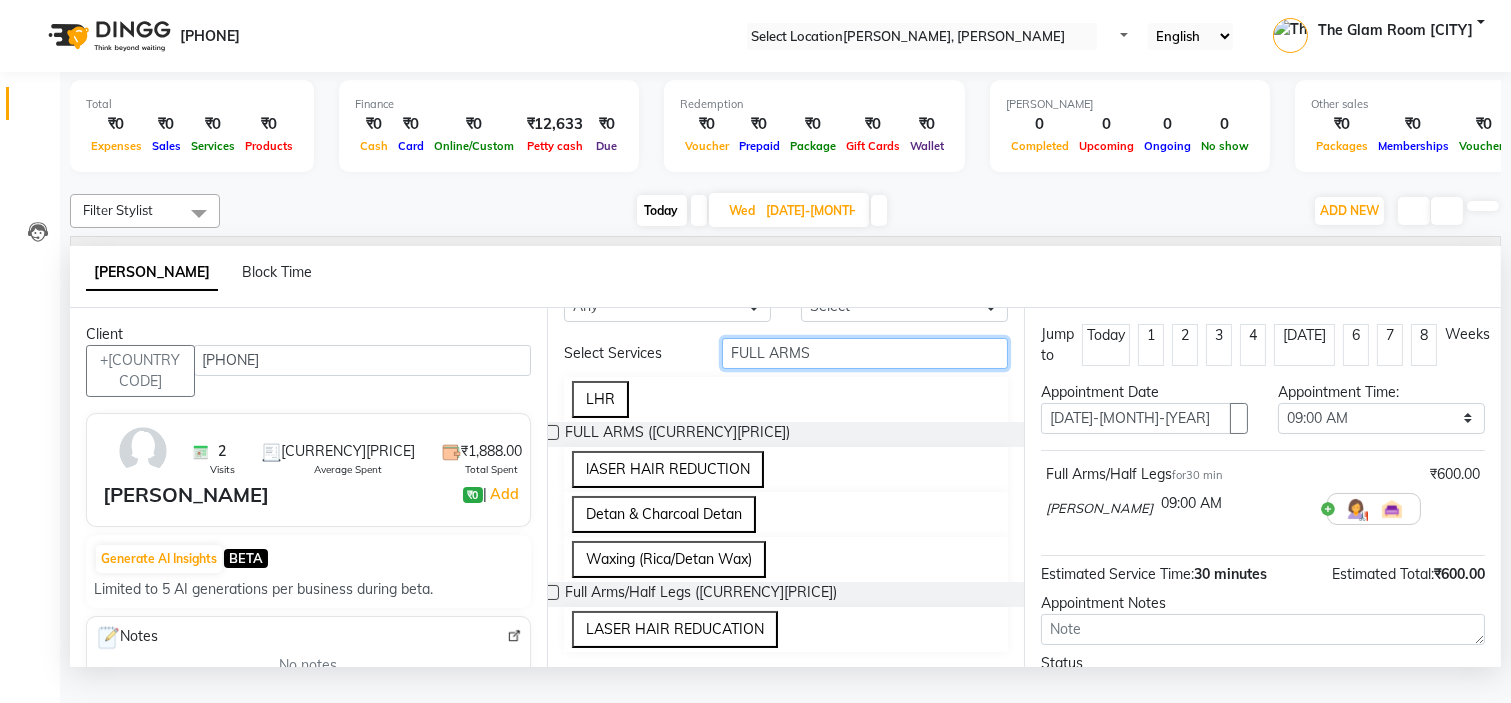 click on "FULL ARMS" at bounding box center (865, 353) 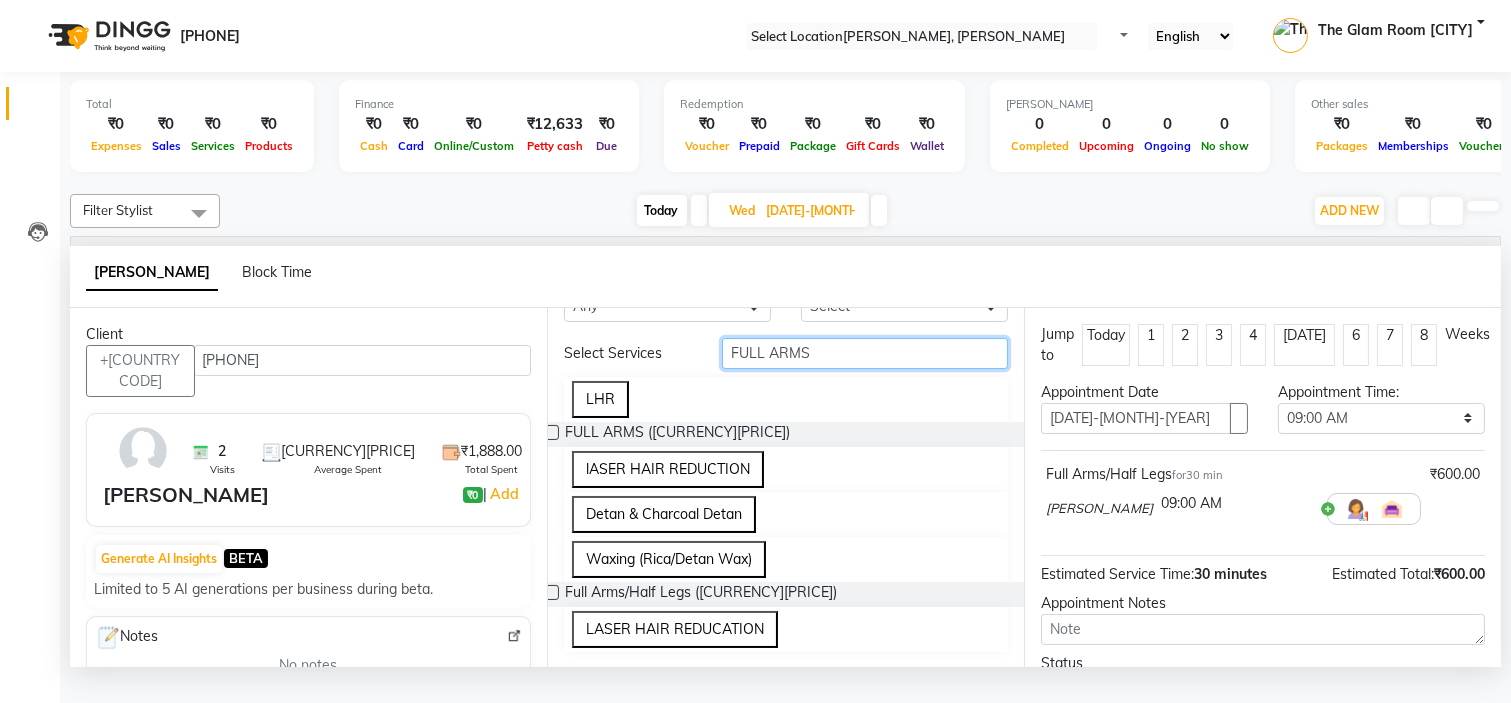 scroll, scrollTop: 10, scrollLeft: 0, axis: vertical 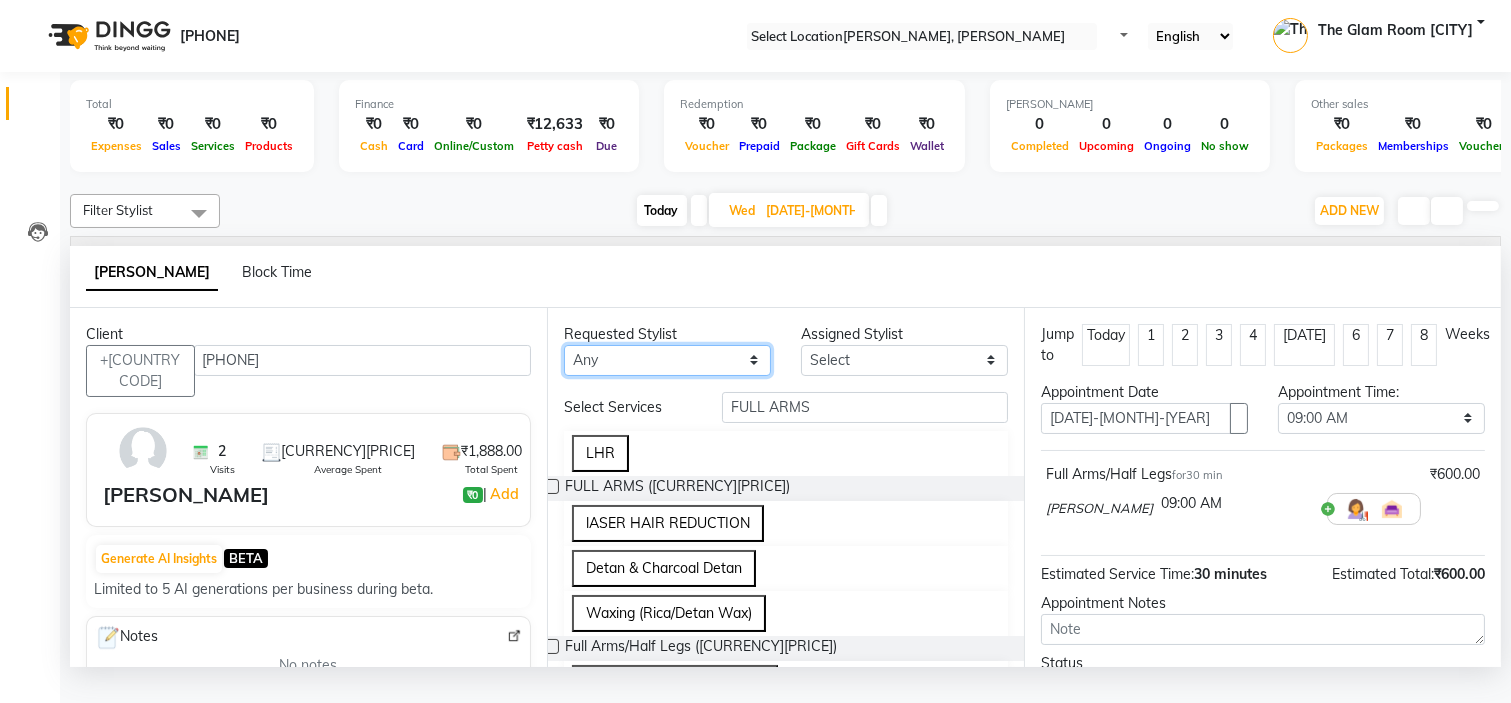 click on "Any [FIRST] [FIRST] [FIRST] [FIRST] [FIRST] [FIRST] [FIRST] [FIRST] [FIRST] [FIRST] [FIRST] [FIRST] [FIRST] [FIRST] [FIRST] [FIRST] [FIRST] [FIRST]" at bounding box center (667, 360) 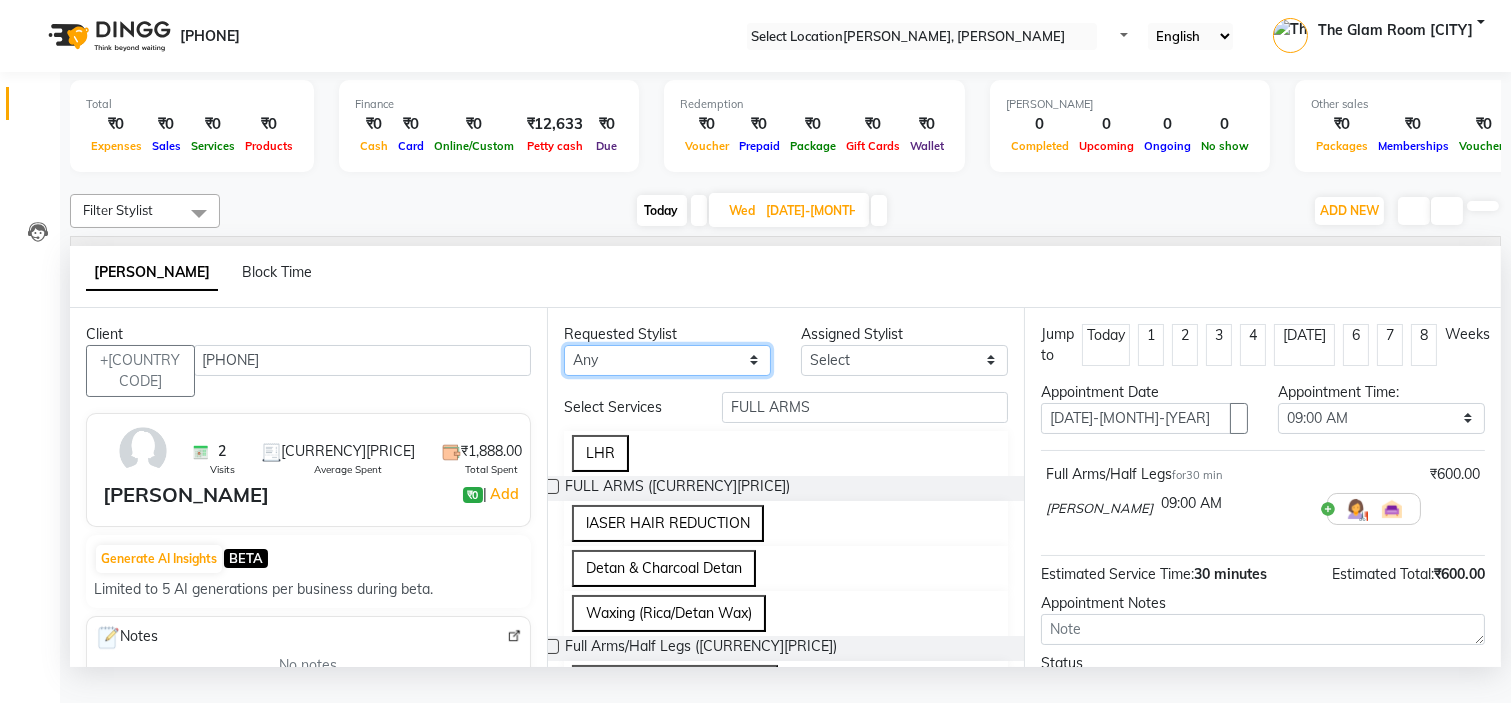 select on "35251" 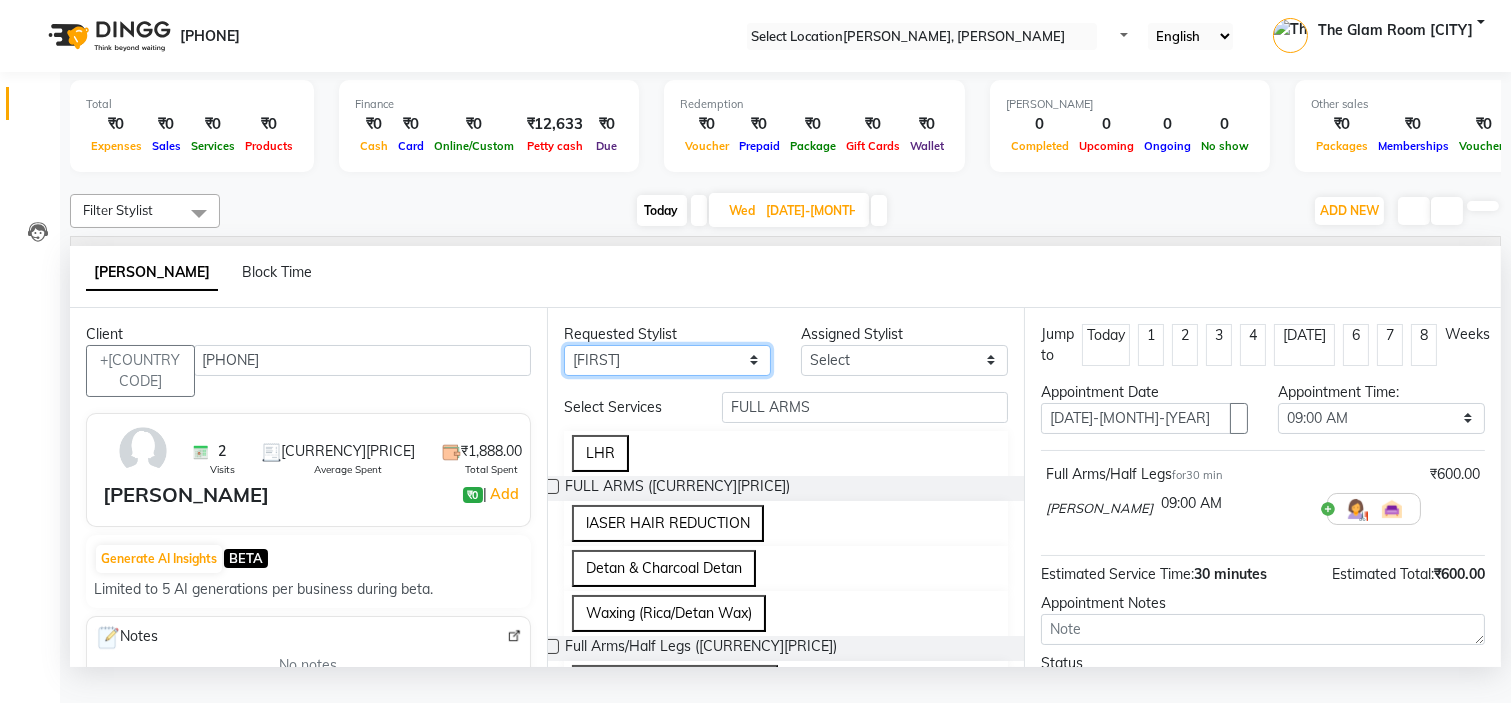 click on "Any [FIRST] [FIRST] [FIRST] [FIRST] [FIRST] [FIRST] [FIRST] [FIRST] [FIRST] [FIRST] [FIRST] [FIRST] [FIRST] [FIRST] [FIRST] [FIRST] [FIRST] [FIRST]" at bounding box center (667, 360) 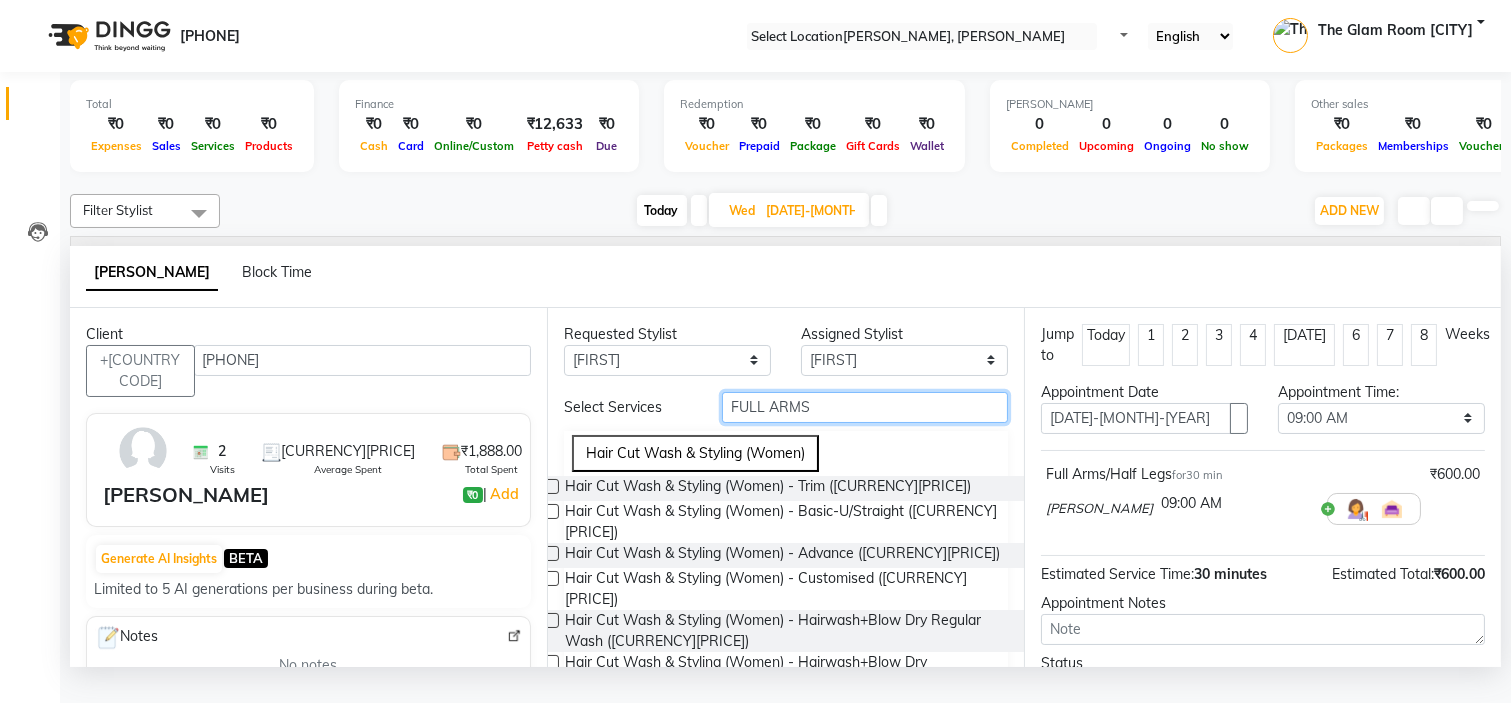 click on "FULL ARMS" at bounding box center (865, 407) 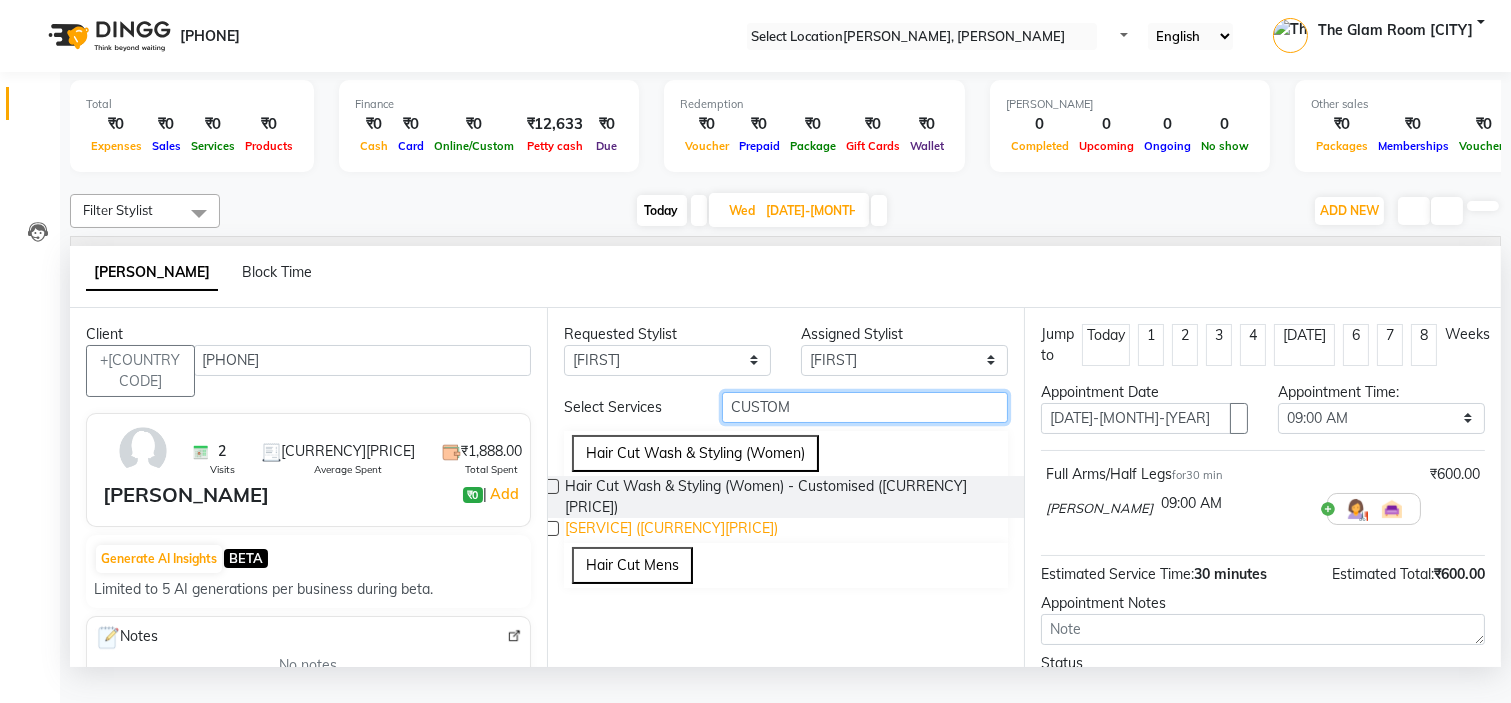 type on "CUSTOM" 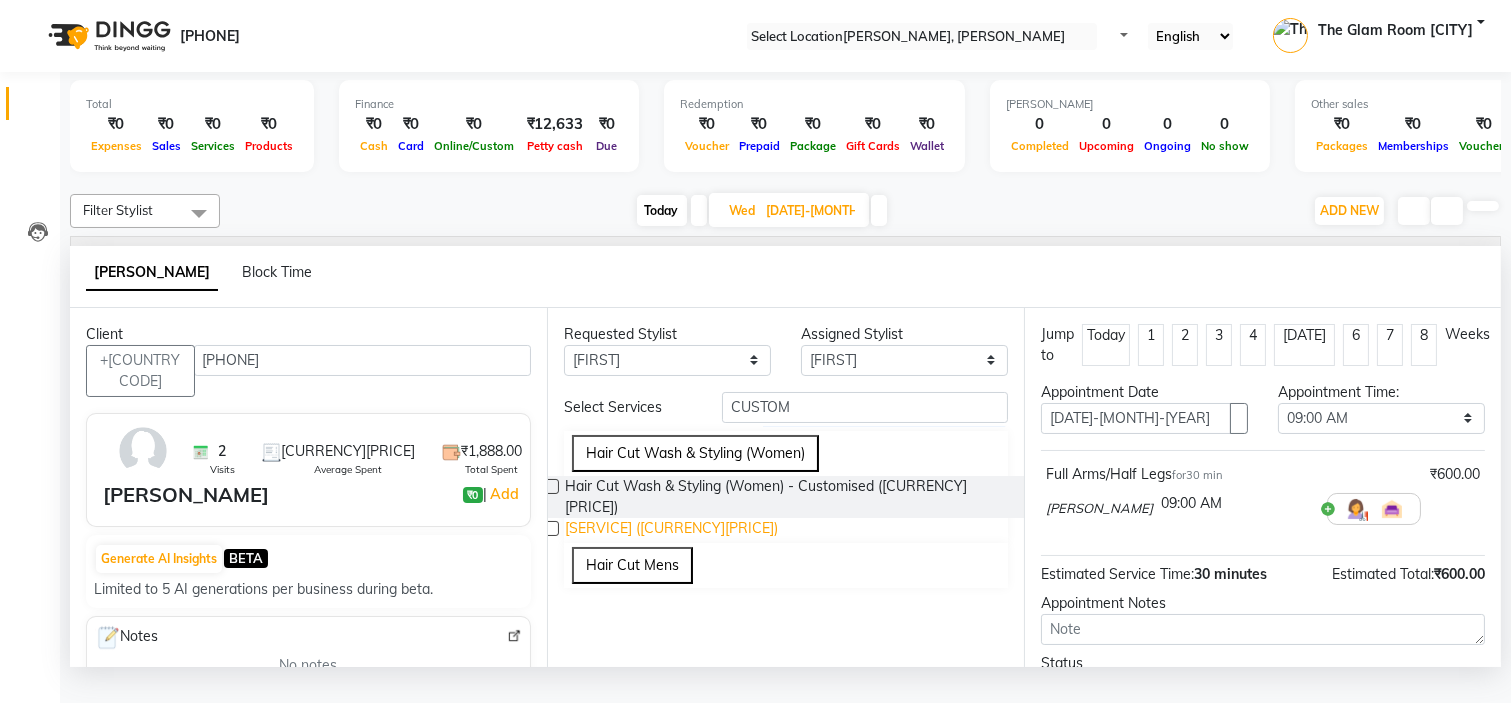 click on "[SERVICE] ([CURRENCY][PRICE])" at bounding box center (788, 497) 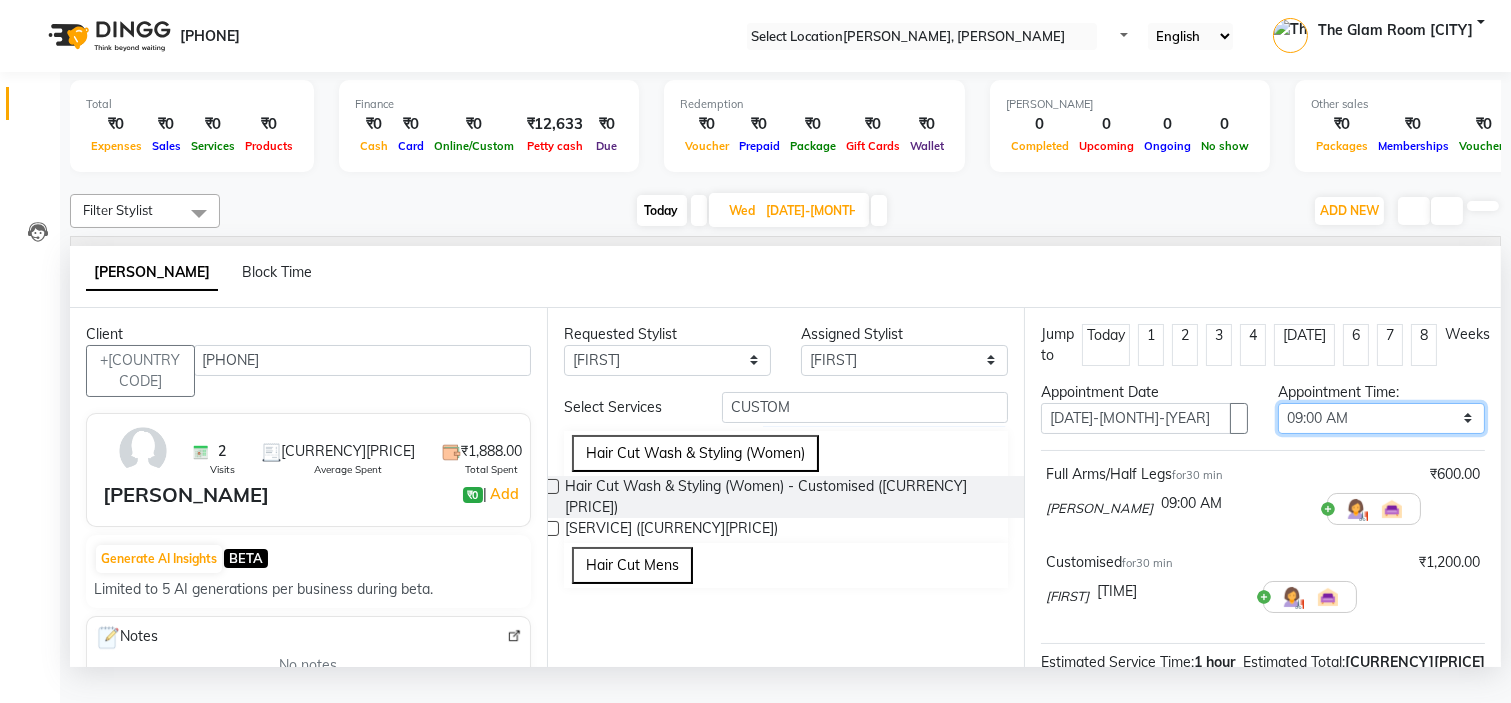 click on "Select [TIME] [TIME] [TIME] [TIME] [TIME] [TIME] [TIME] [TIME] [TIME] [TIME] [TIME] [TIME] [TIME] [TIME] [TIME] [TIME] [TIME] [TIME] [TIME] [TIME] [TIME] [TIME] [TIME] [TIME] [TIME] [TIME] [TIME] [TIME] [TIME] [TIME] [TIME] [TIME] [TIME] [TIME] [TIME] [TIME] [TIME] [TIME] [TIME] [TIME] [TIME] [TIME] [TIME] [TIME]" at bounding box center (1381, 418) 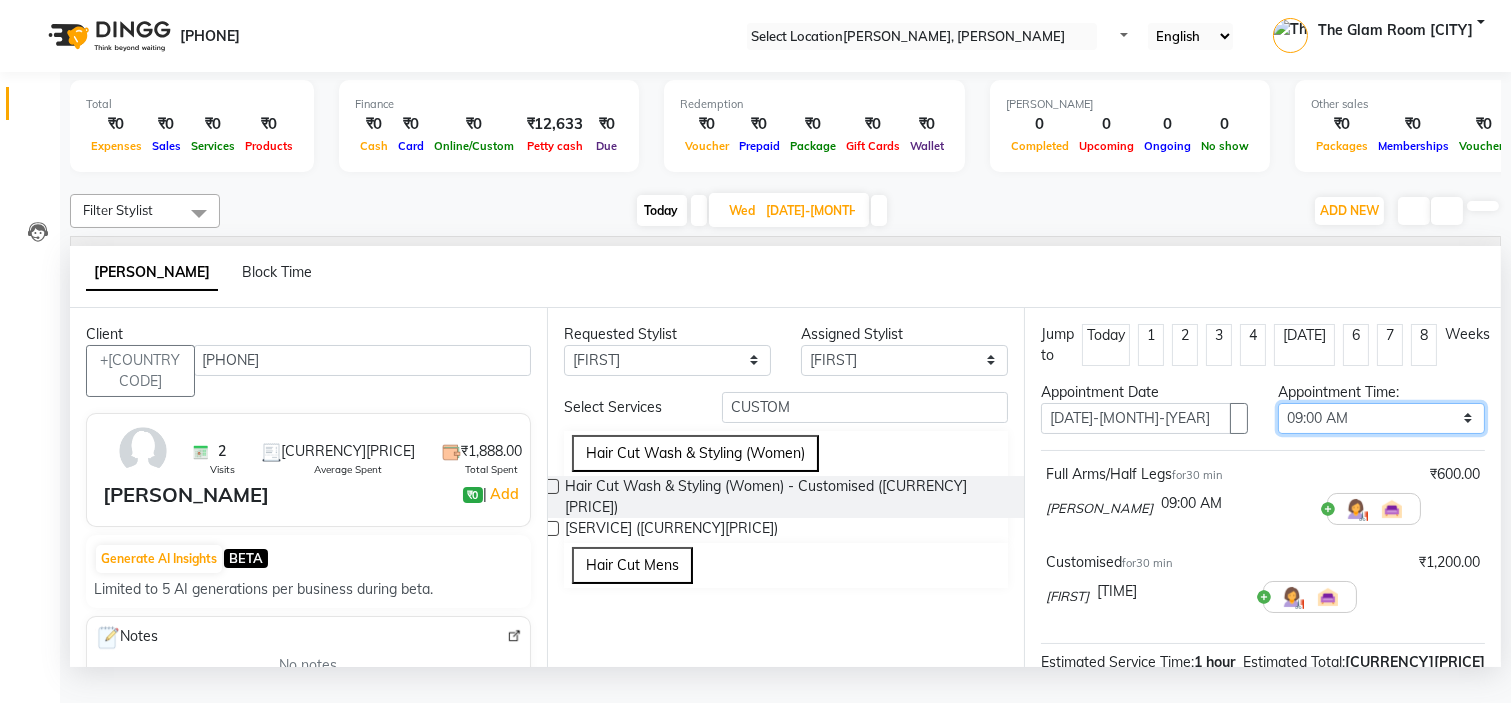 select on "660" 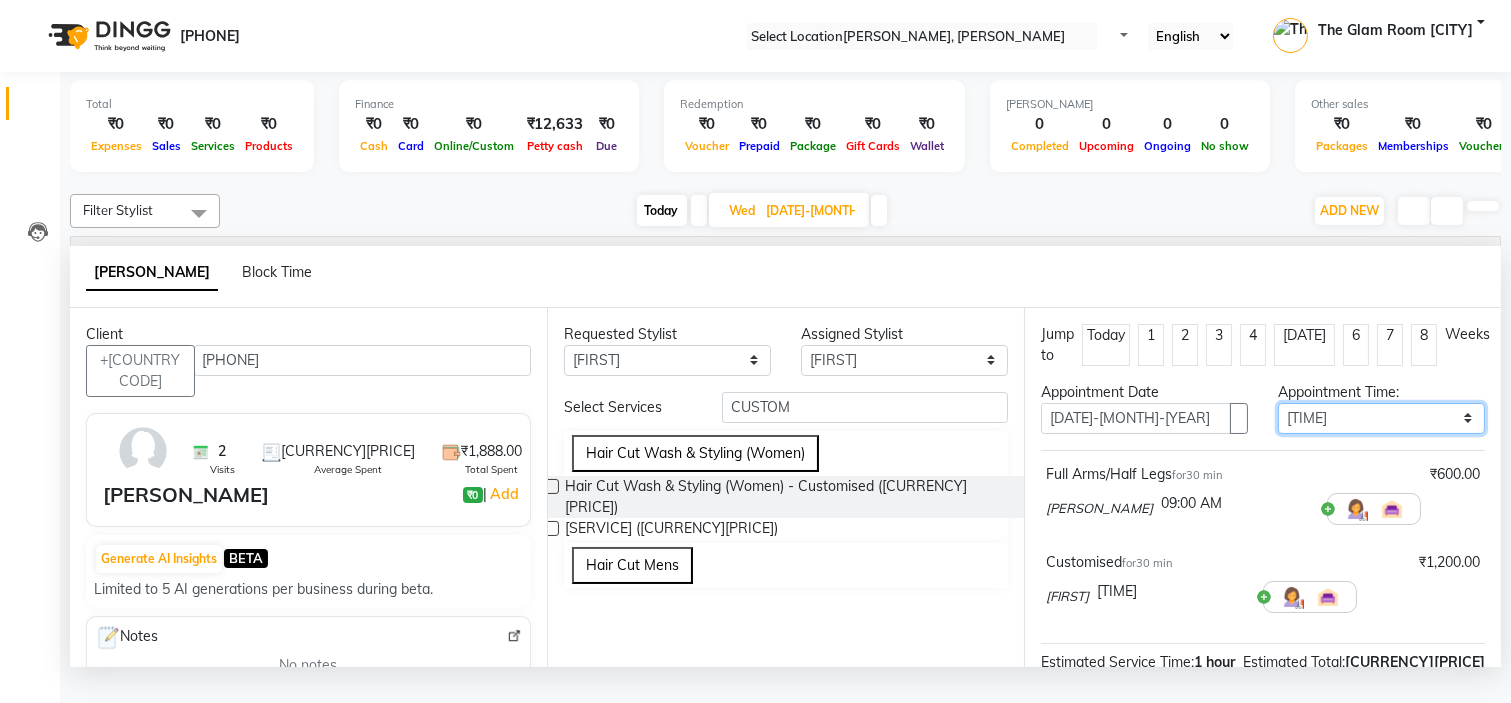 click on "Select [TIME] [TIME] [TIME] [TIME] [TIME] [TIME] [TIME] [TIME] [TIME] [TIME] [TIME] [TIME] [TIME] [TIME] [TIME] [TIME] [TIME] [TIME] [TIME] [TIME] [TIME] [TIME] [TIME] [TIME] [TIME] [TIME] [TIME] [TIME] [TIME] [TIME] [TIME] [TIME] [TIME] [TIME] [TIME] [TIME] [TIME] [TIME] [TIME] [TIME] [TIME] [TIME] [TIME] [TIME]" at bounding box center (1381, 418) 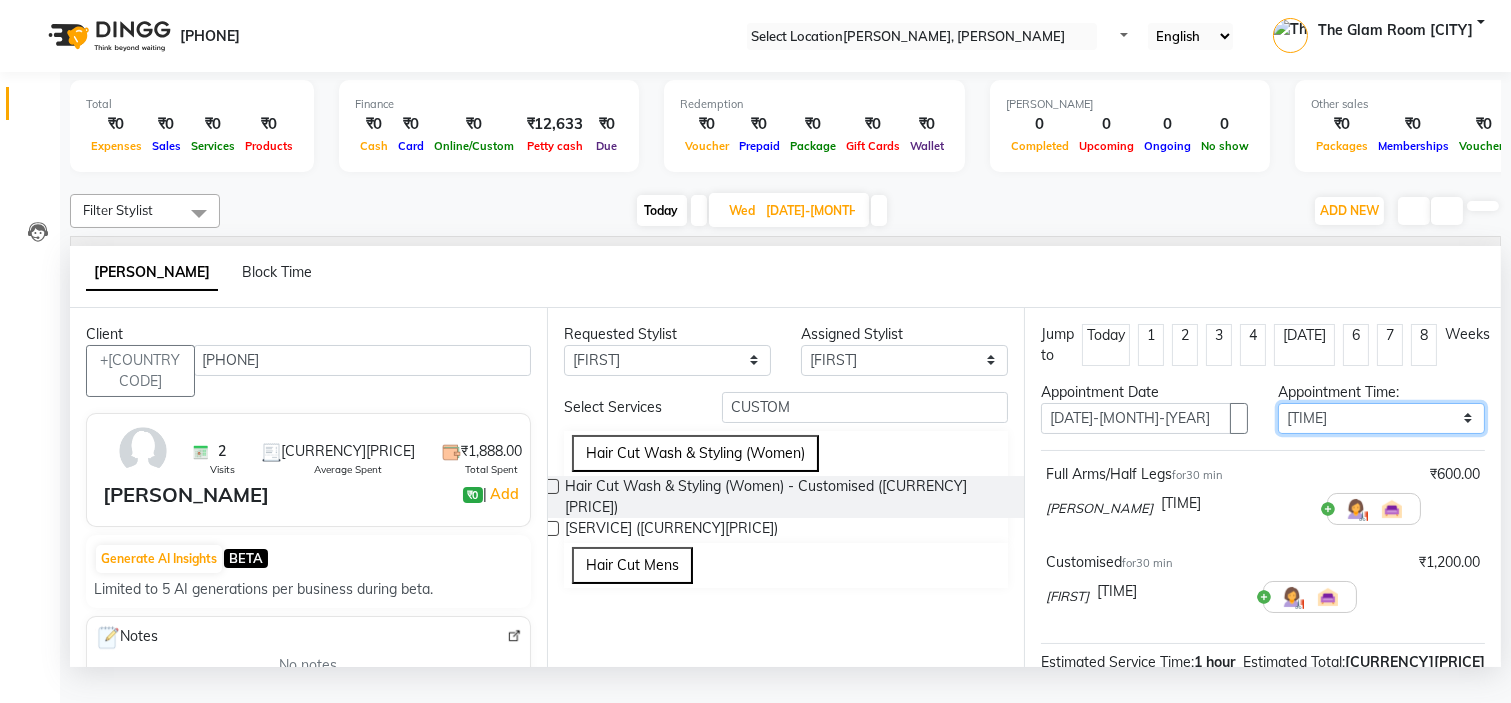 scroll, scrollTop: 257, scrollLeft: 0, axis: vertical 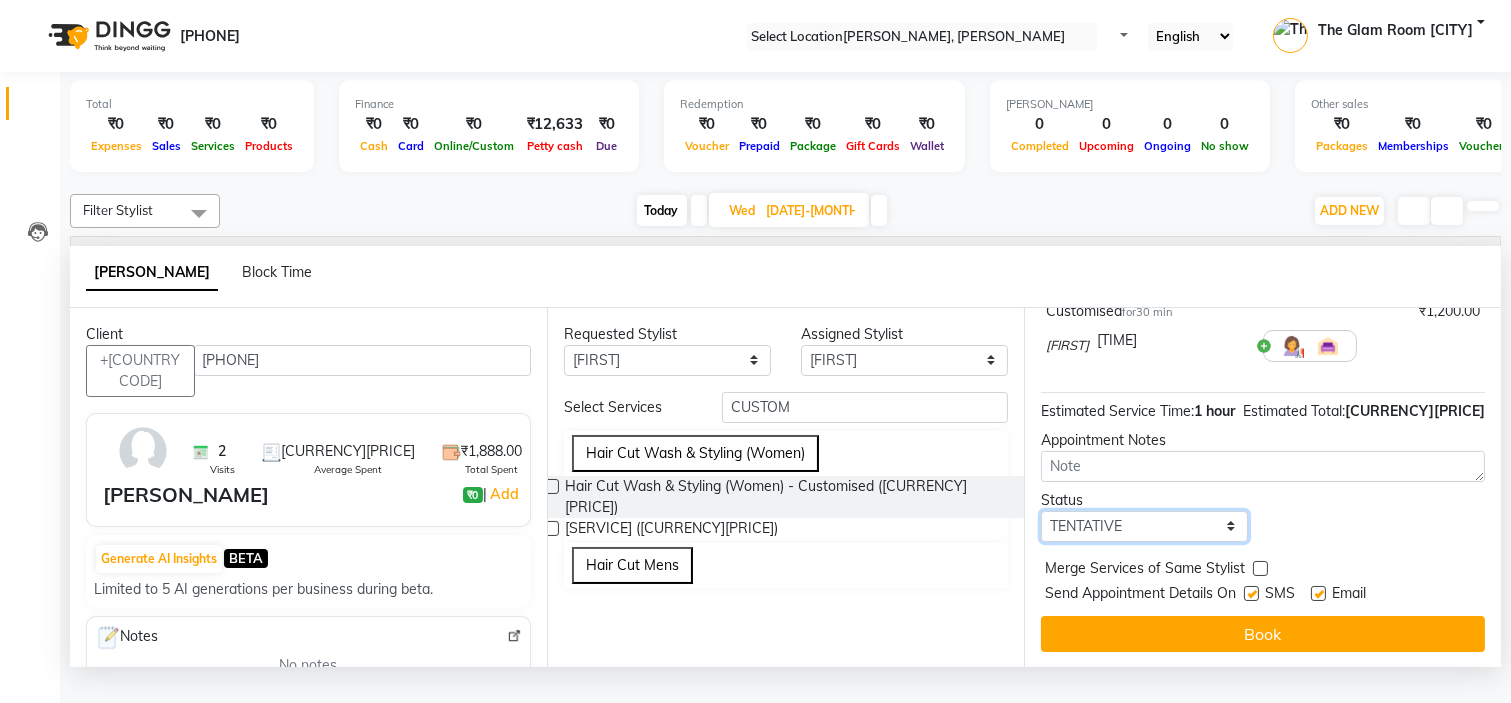 click on "Select TENTATIVE CONFIRM UPCOMING" at bounding box center [1144, 526] 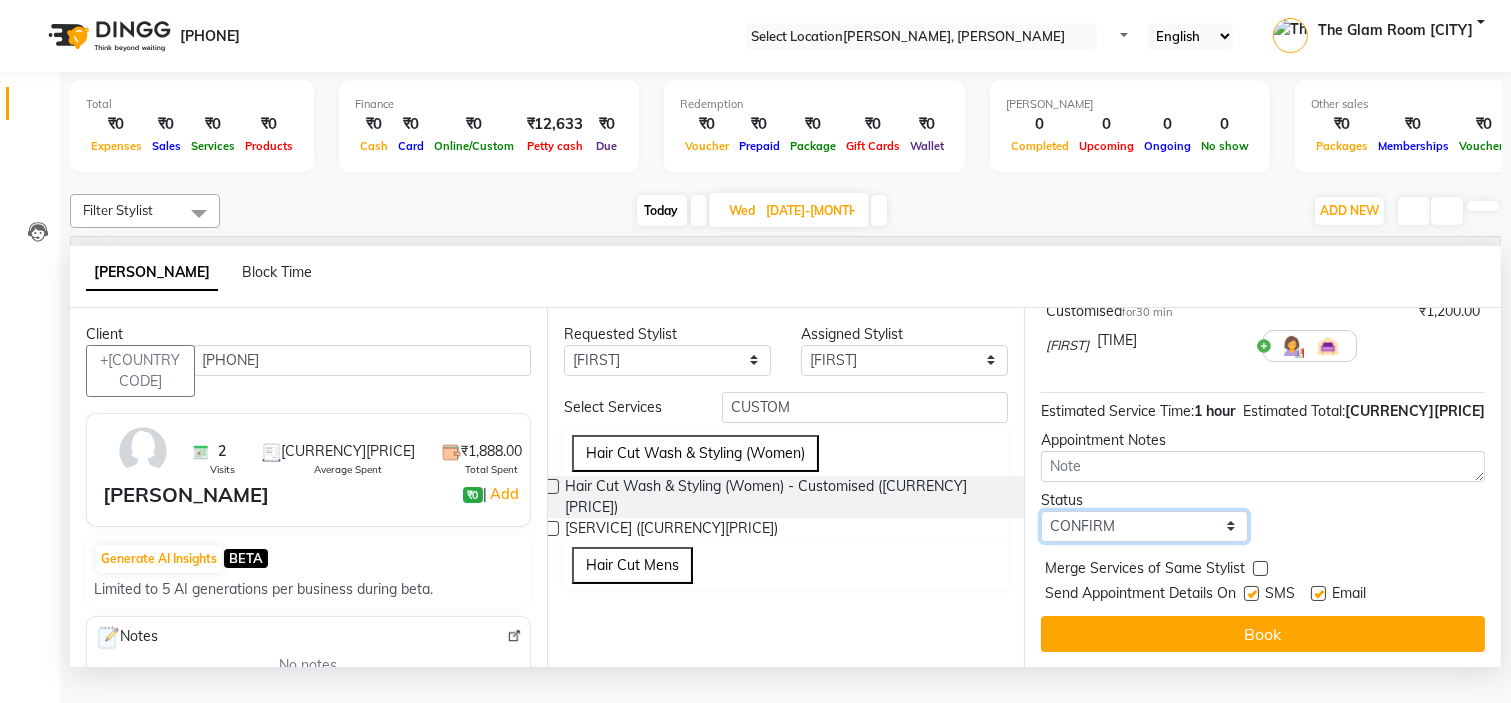 click on "Select TENTATIVE CONFIRM UPCOMING" at bounding box center (1144, 526) 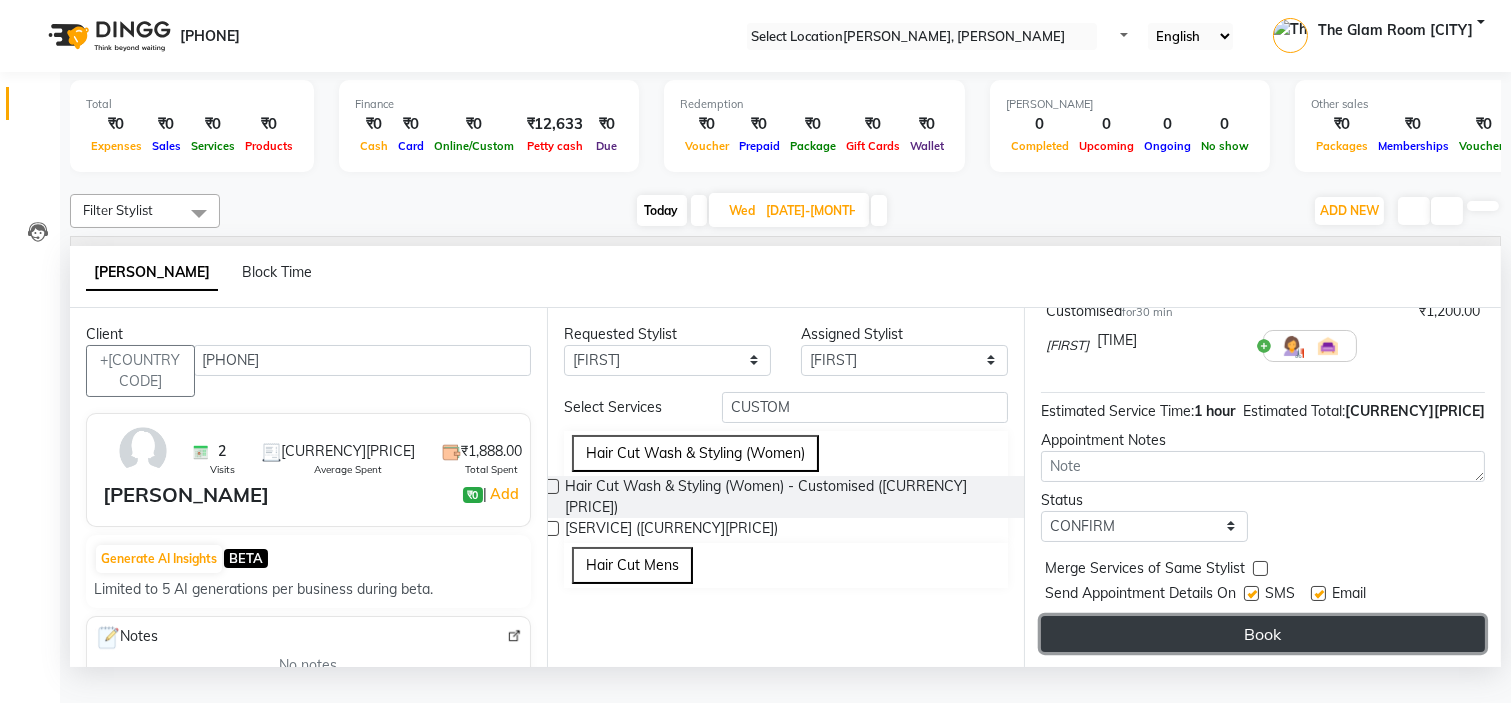 click on "Book" at bounding box center [1263, 634] 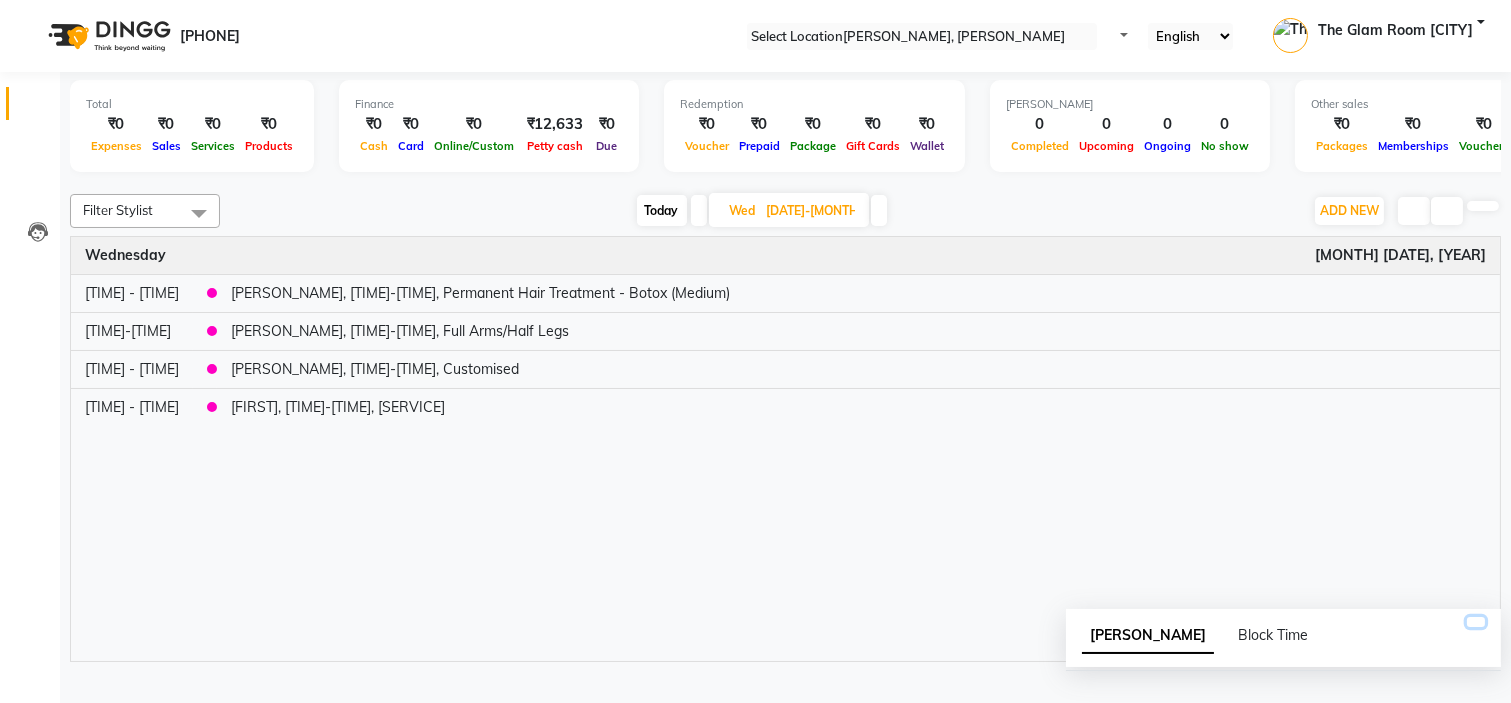 click at bounding box center (1476, 622) 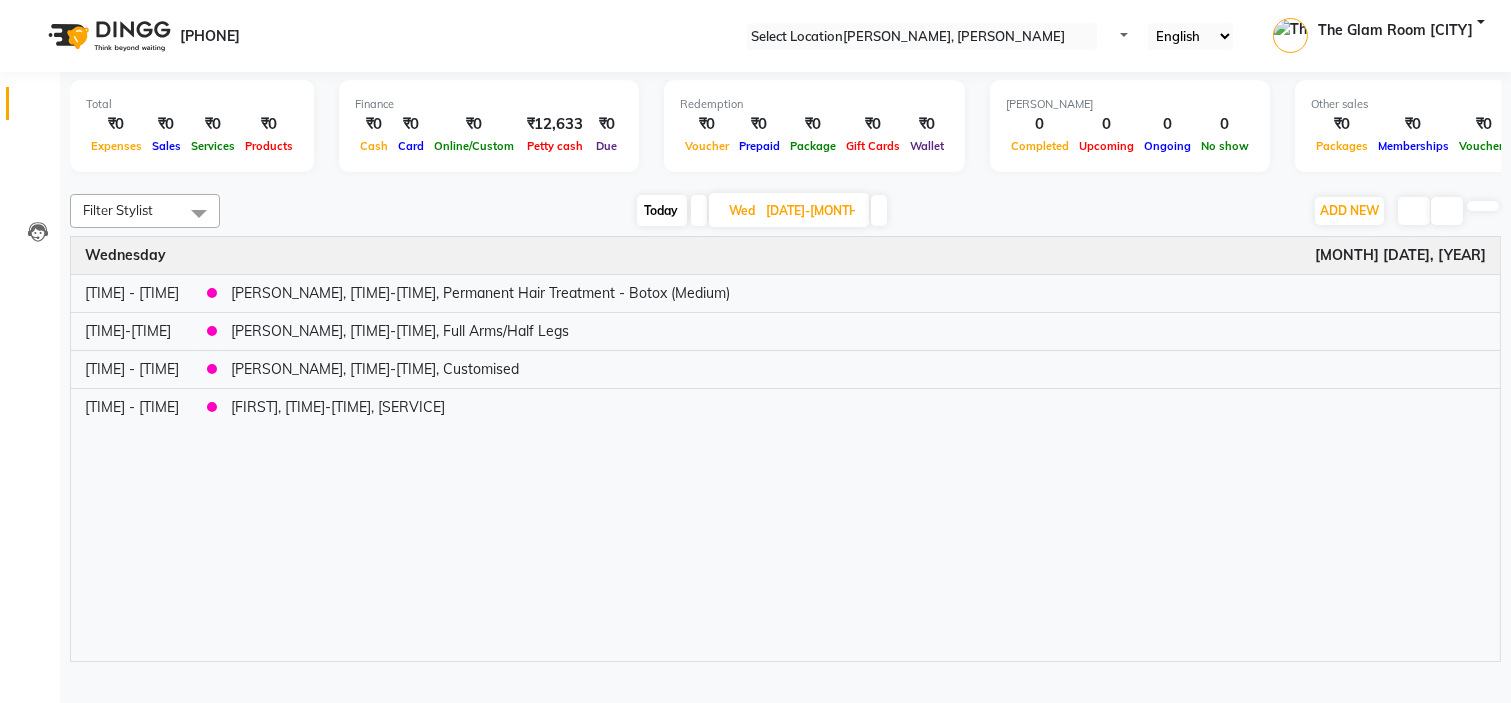 click on "Time Event [DAY] [MONTH] [DATE], [YEAR] [TIME]-[TIME] [FIRST], [TIME]-[TIME], [SERVICE] [TIME]-[TIME] [FIRST], [TIME]-[TIME], [SERVICE] [TIME]-[TIME] [FIRST], [TIME]-[TIME], [SERVICE]" at bounding box center [785, 449] 